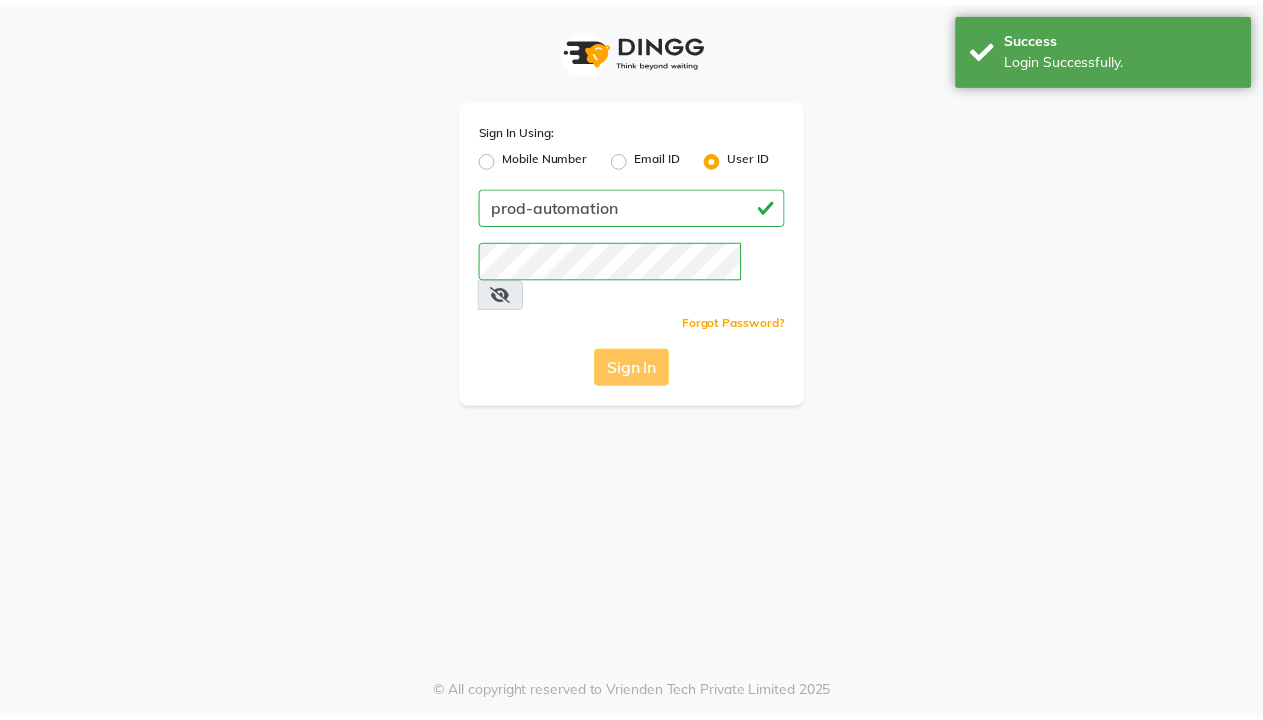 scroll, scrollTop: 0, scrollLeft: 0, axis: both 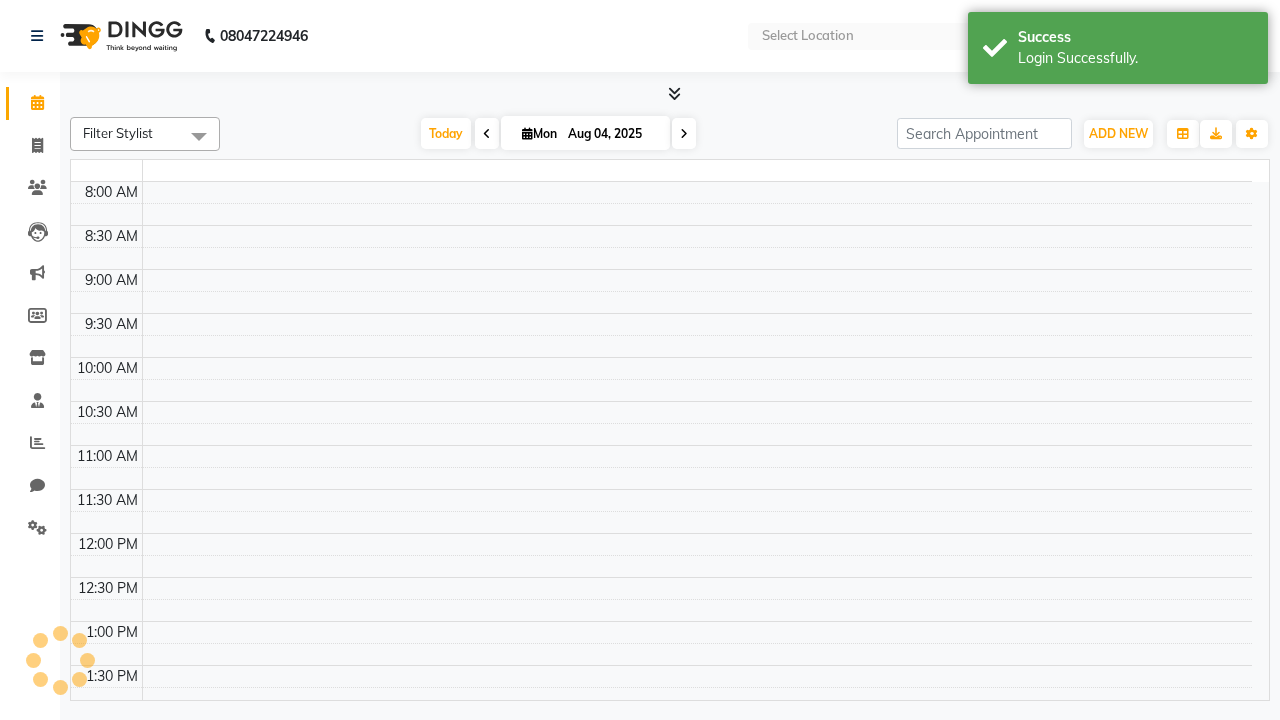 select on "en" 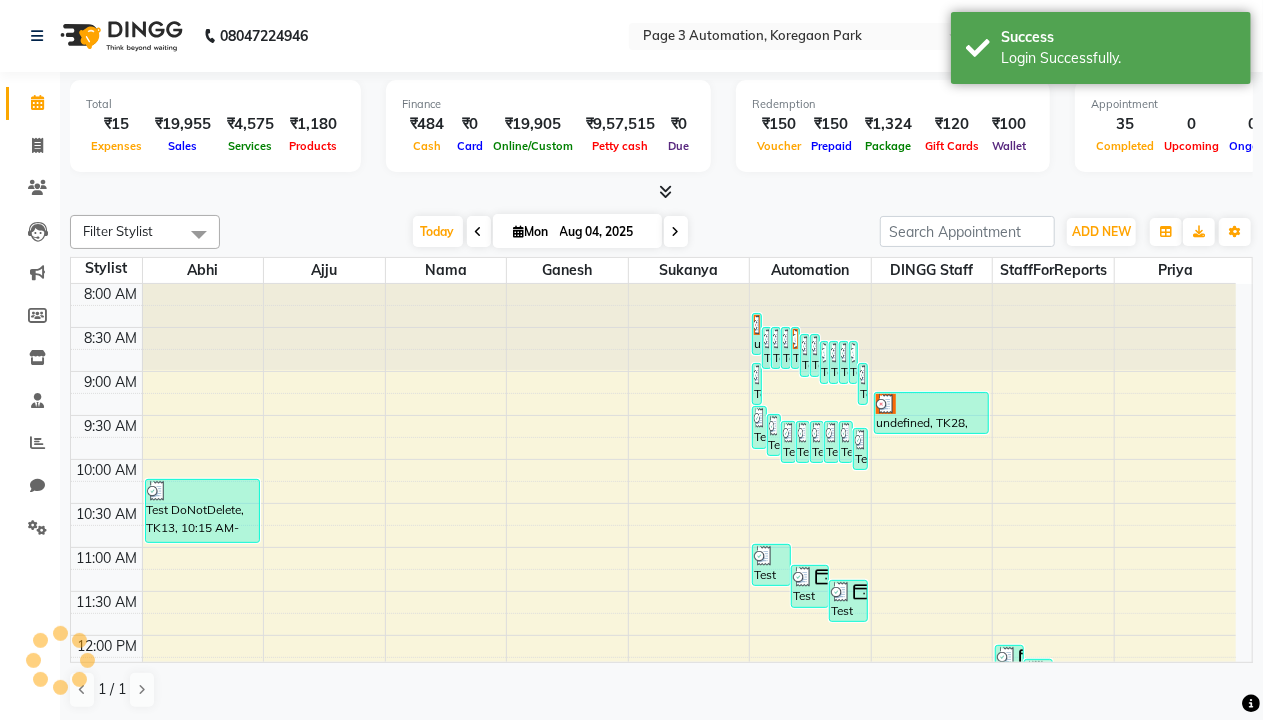 scroll, scrollTop: 0, scrollLeft: 0, axis: both 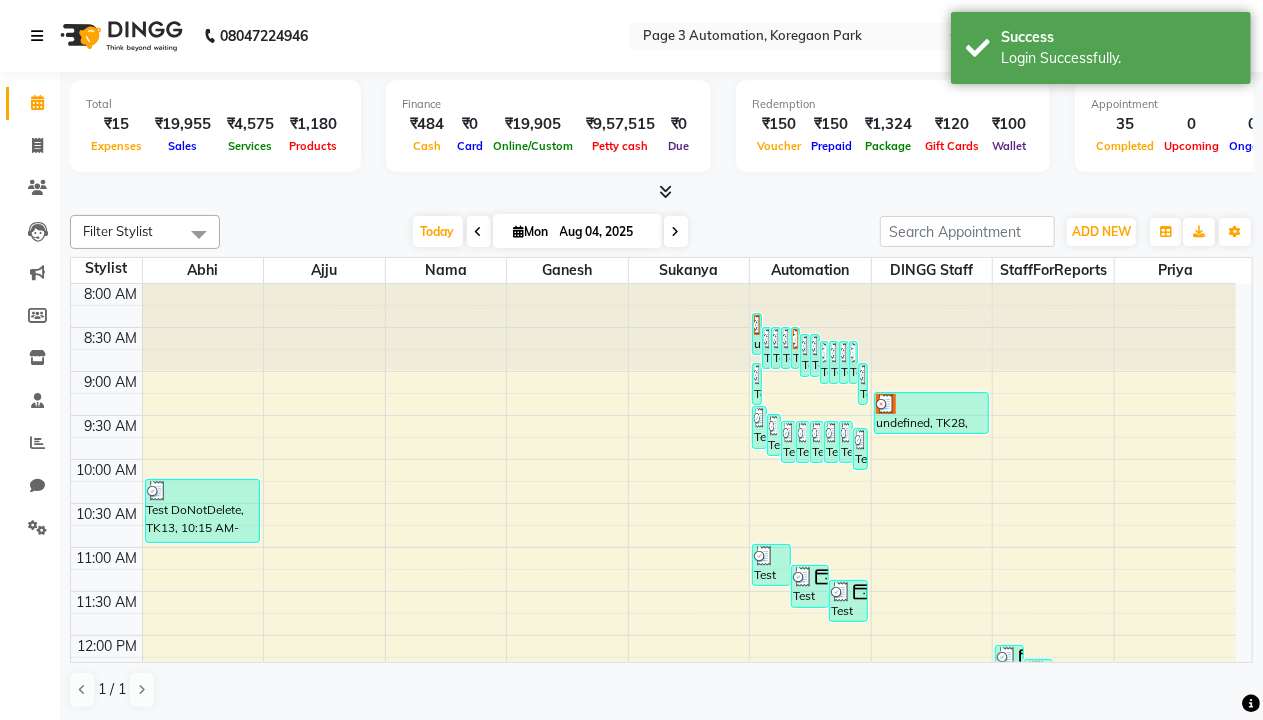 click at bounding box center [37, 36] 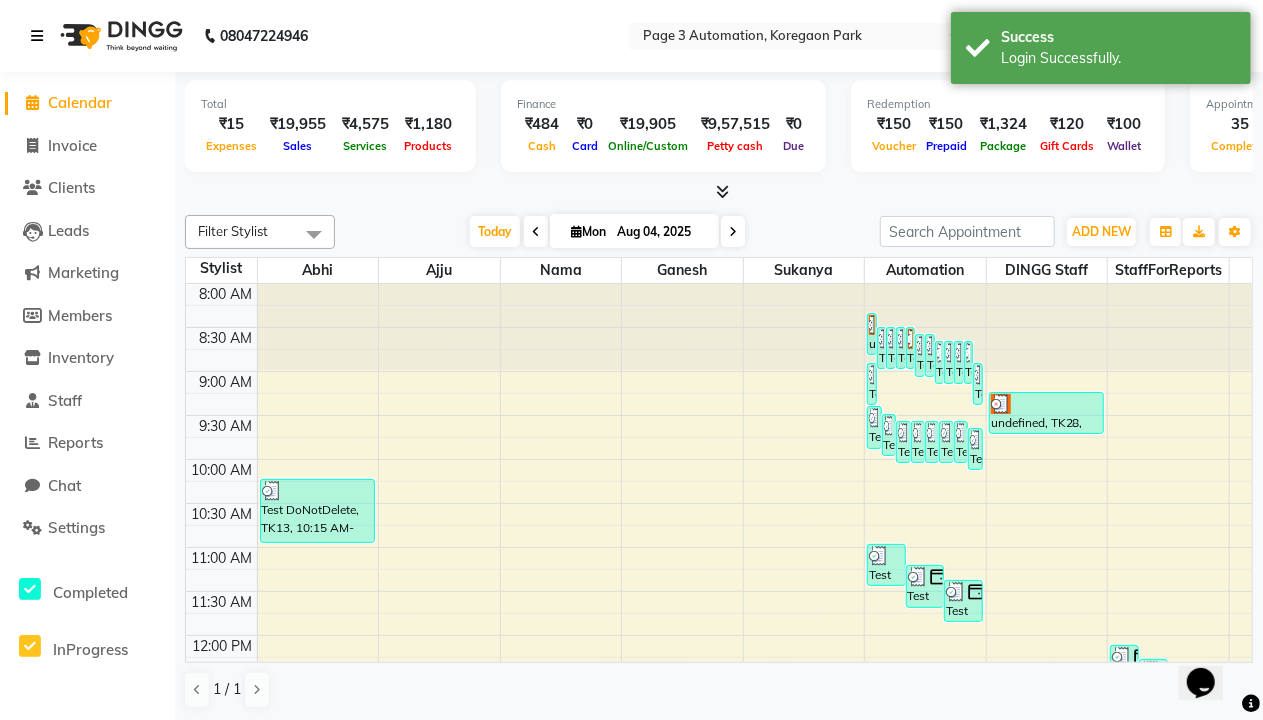 scroll, scrollTop: 0, scrollLeft: 0, axis: both 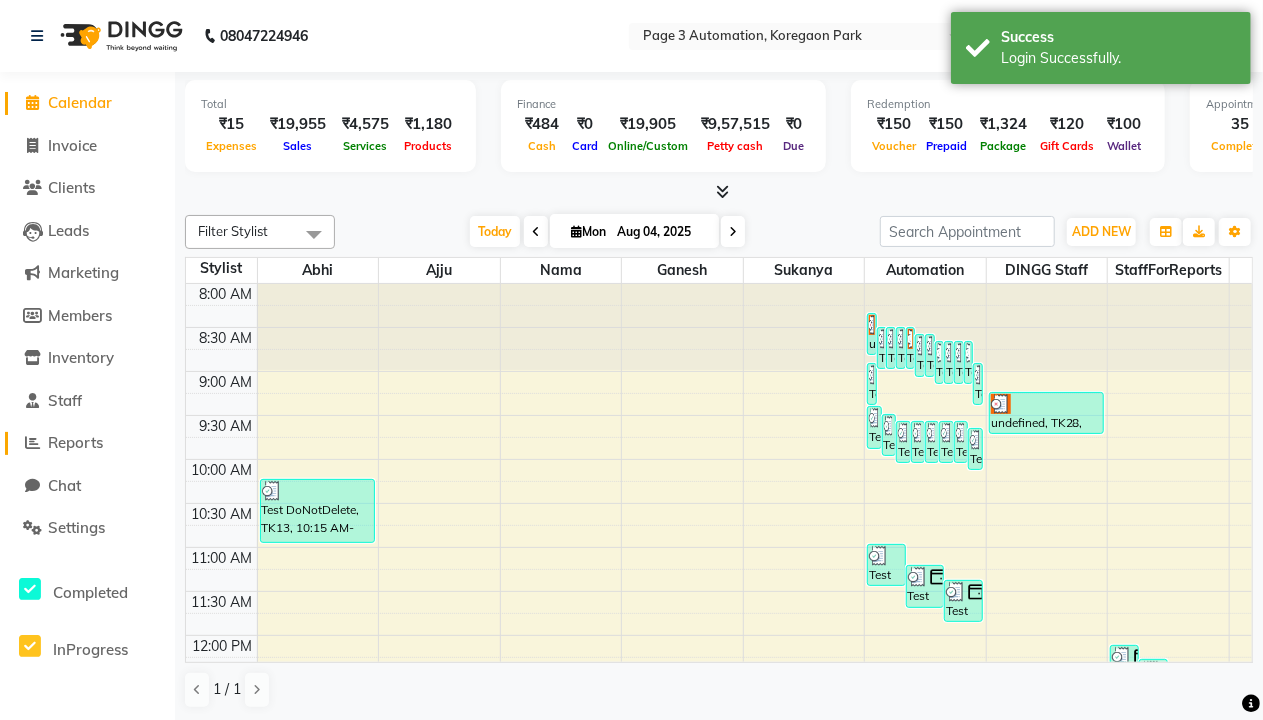 click on "Reports" 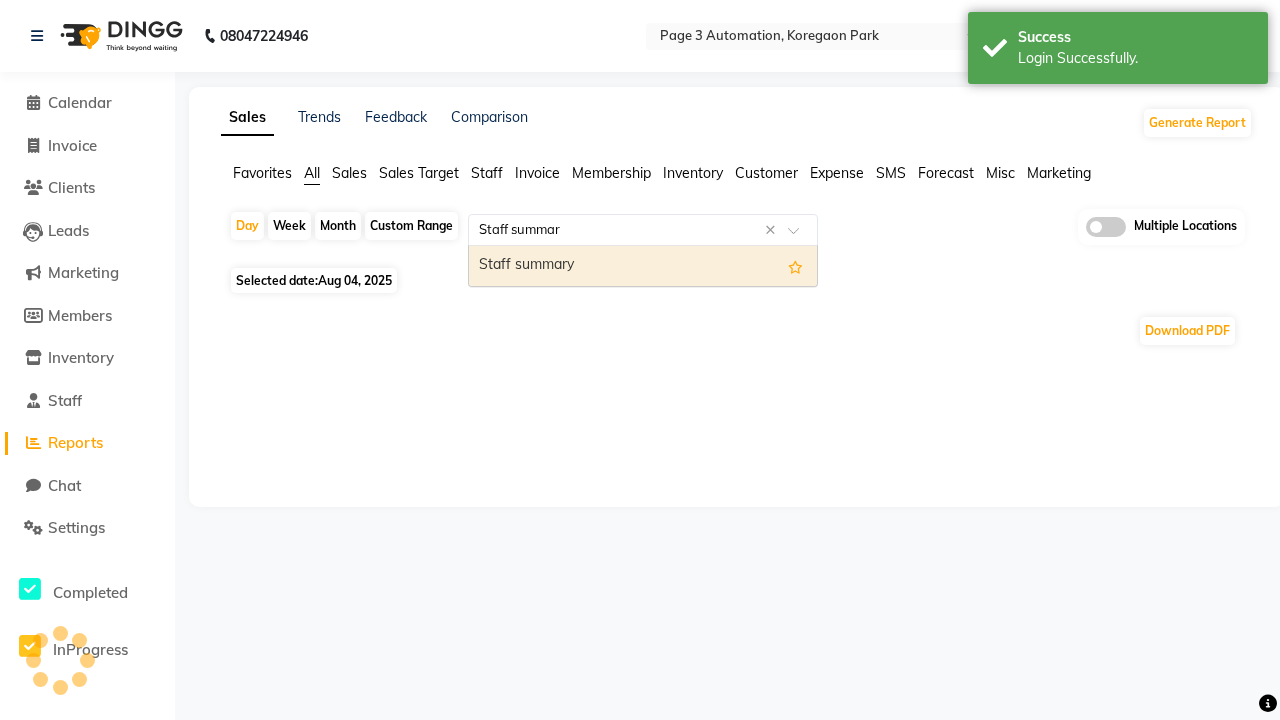 type on "Staff summary" 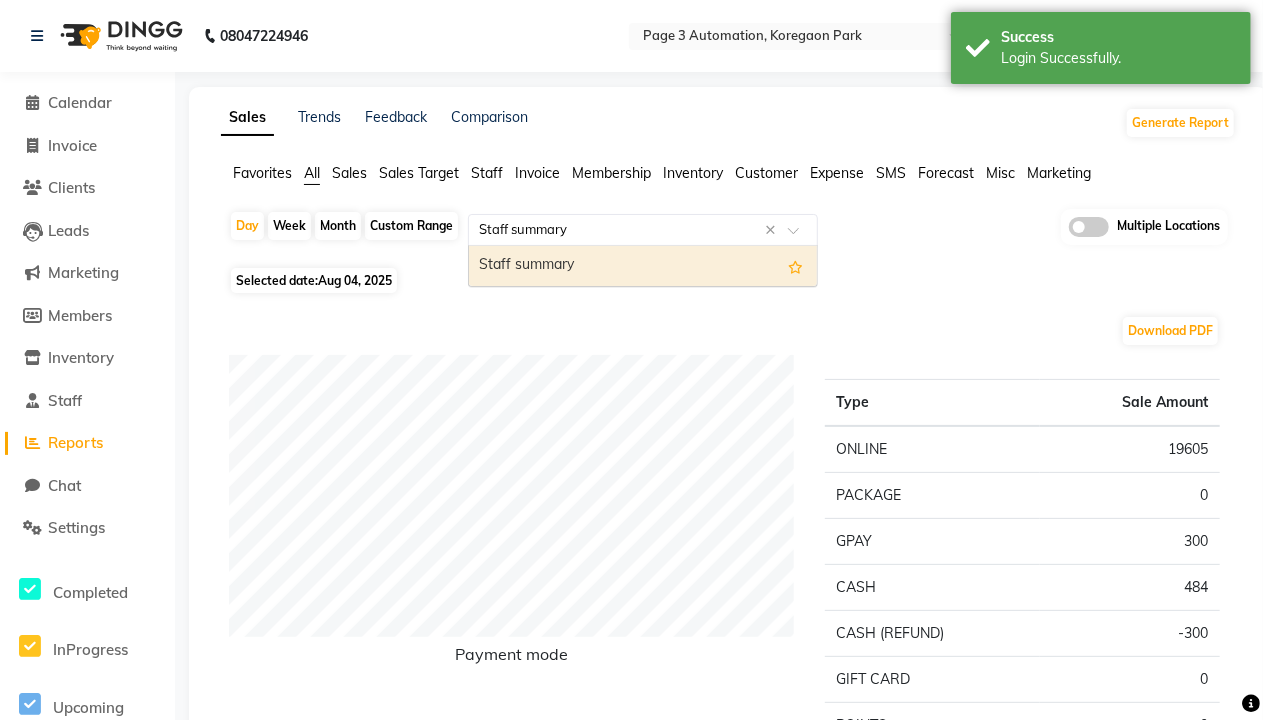 click on "Staff summary" at bounding box center (643, 266) 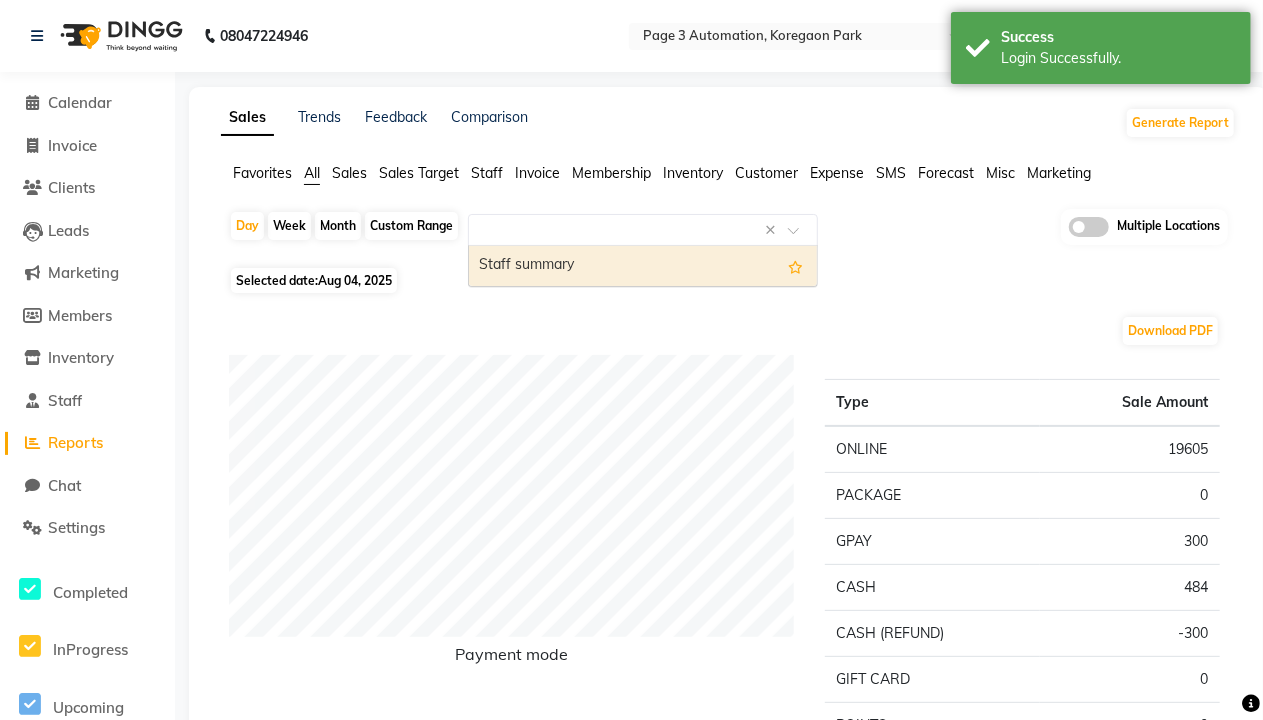select on "full_report" 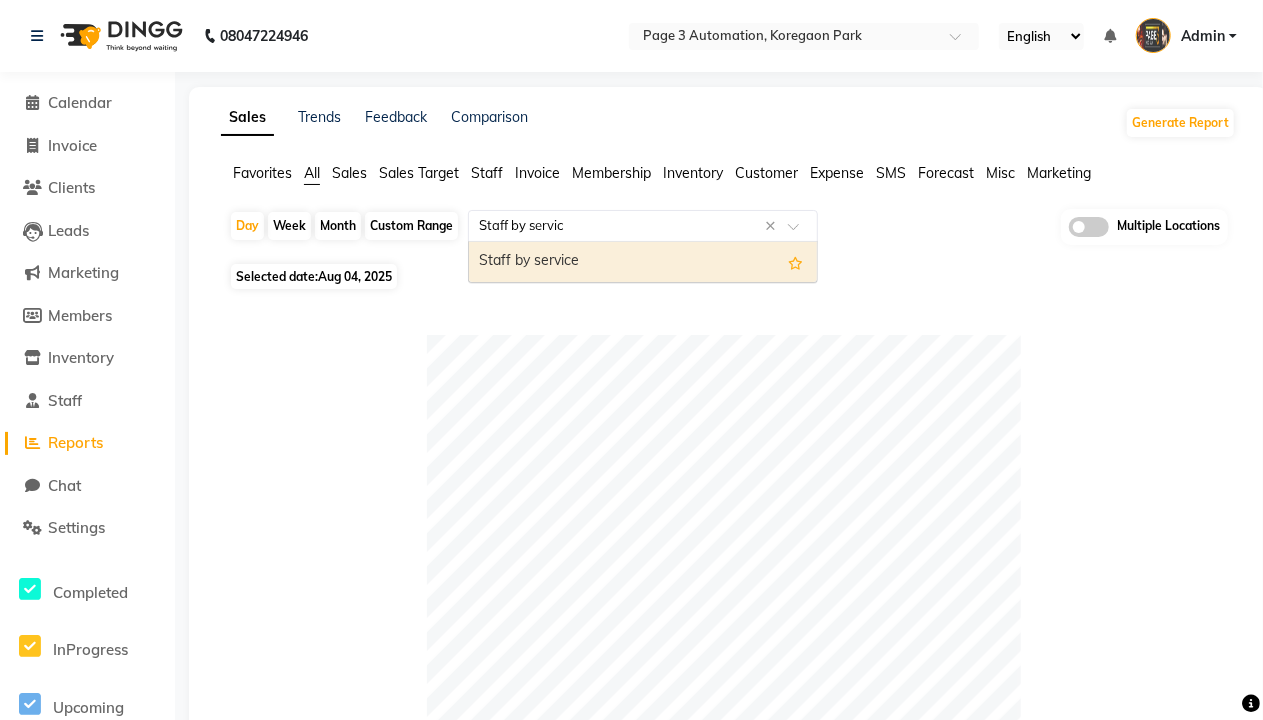 type on "Staff by service" 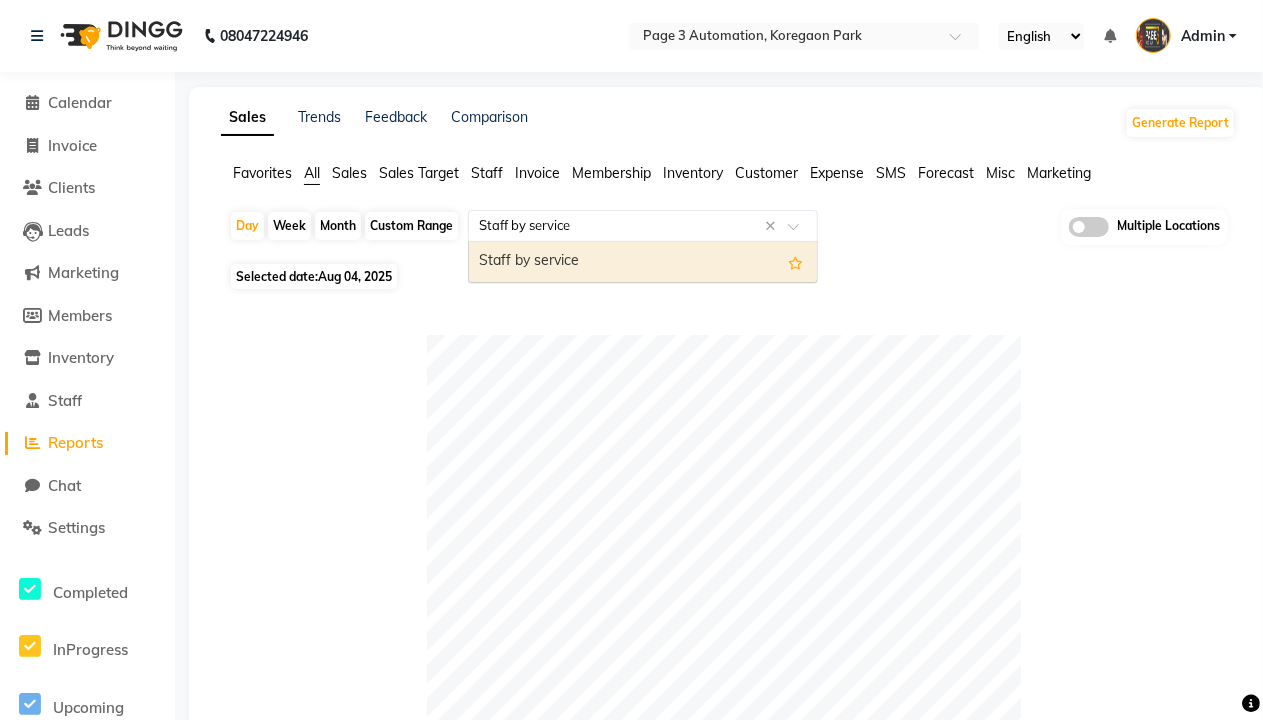 click on "Staff by service" at bounding box center [643, 262] 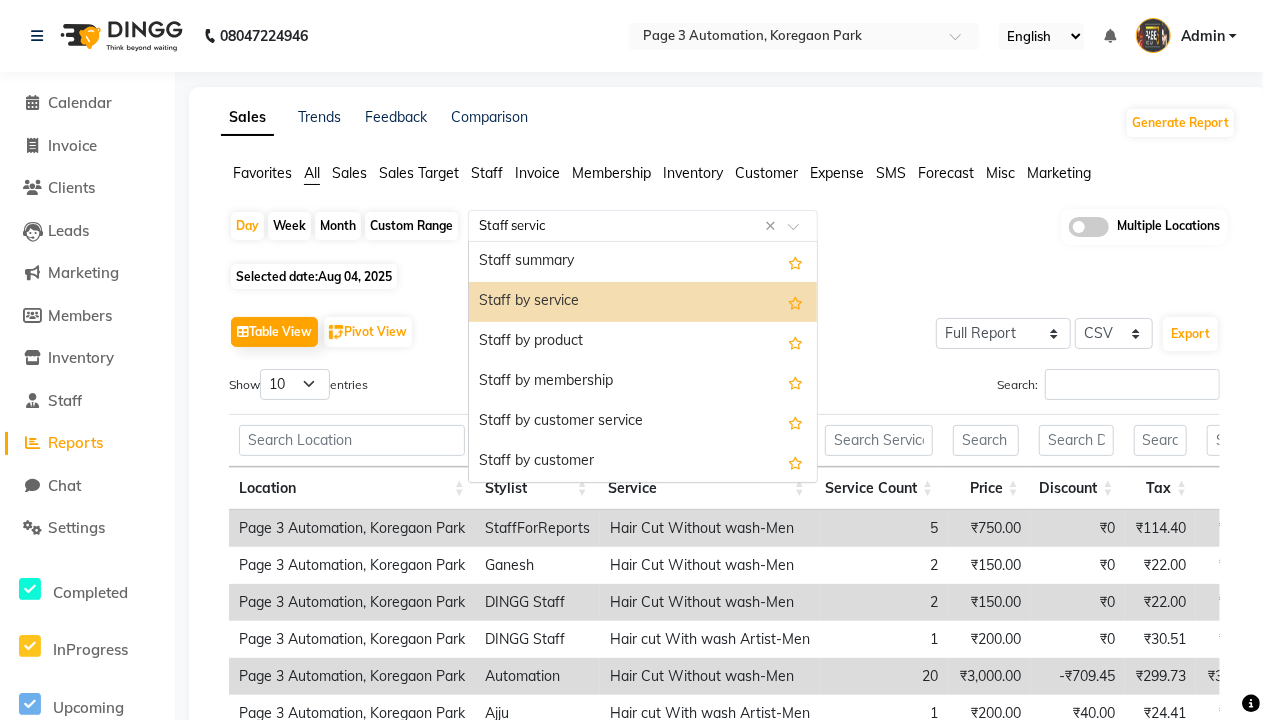 scroll, scrollTop: 0, scrollLeft: 0, axis: both 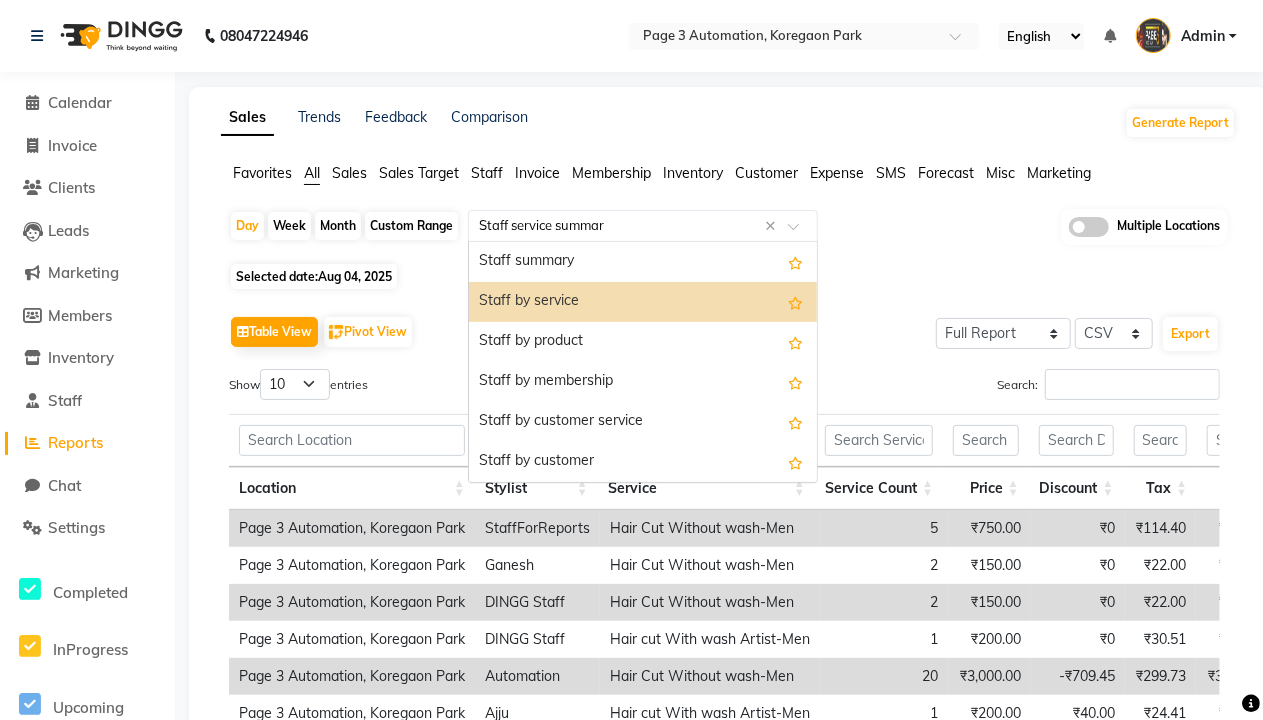 type on "Staff service summary" 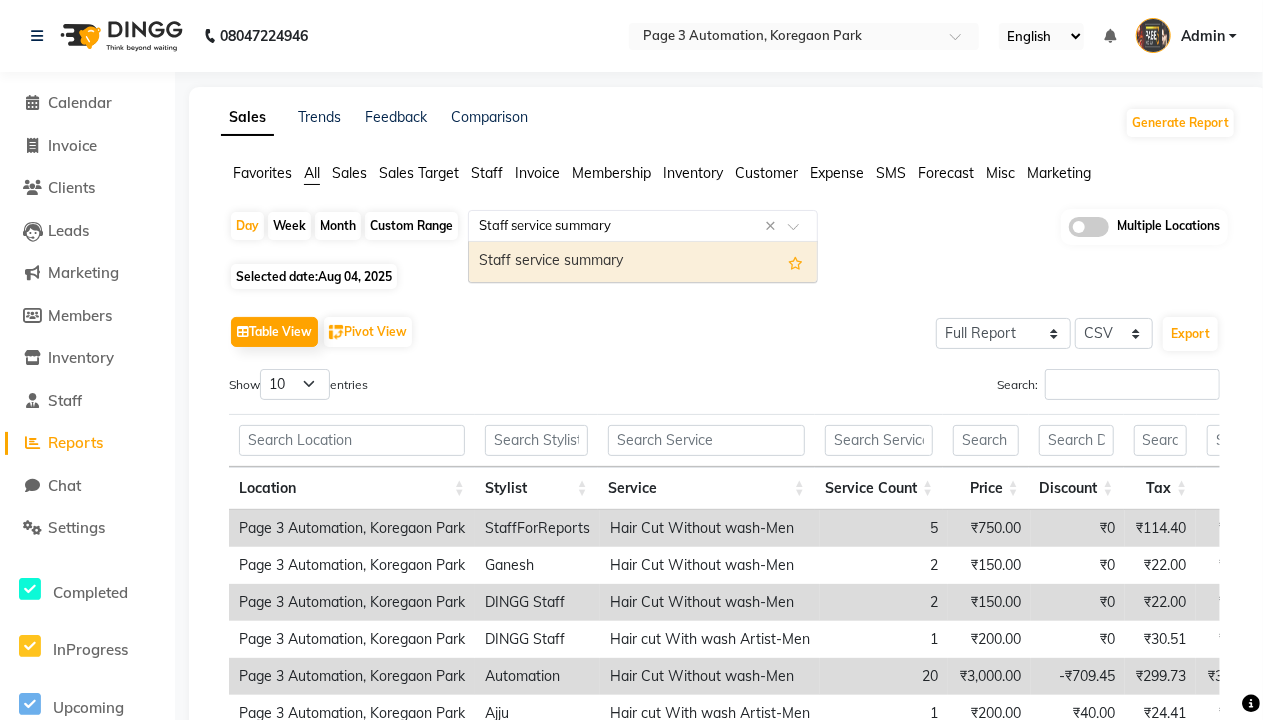 click on "Staff service summary" at bounding box center [643, 262] 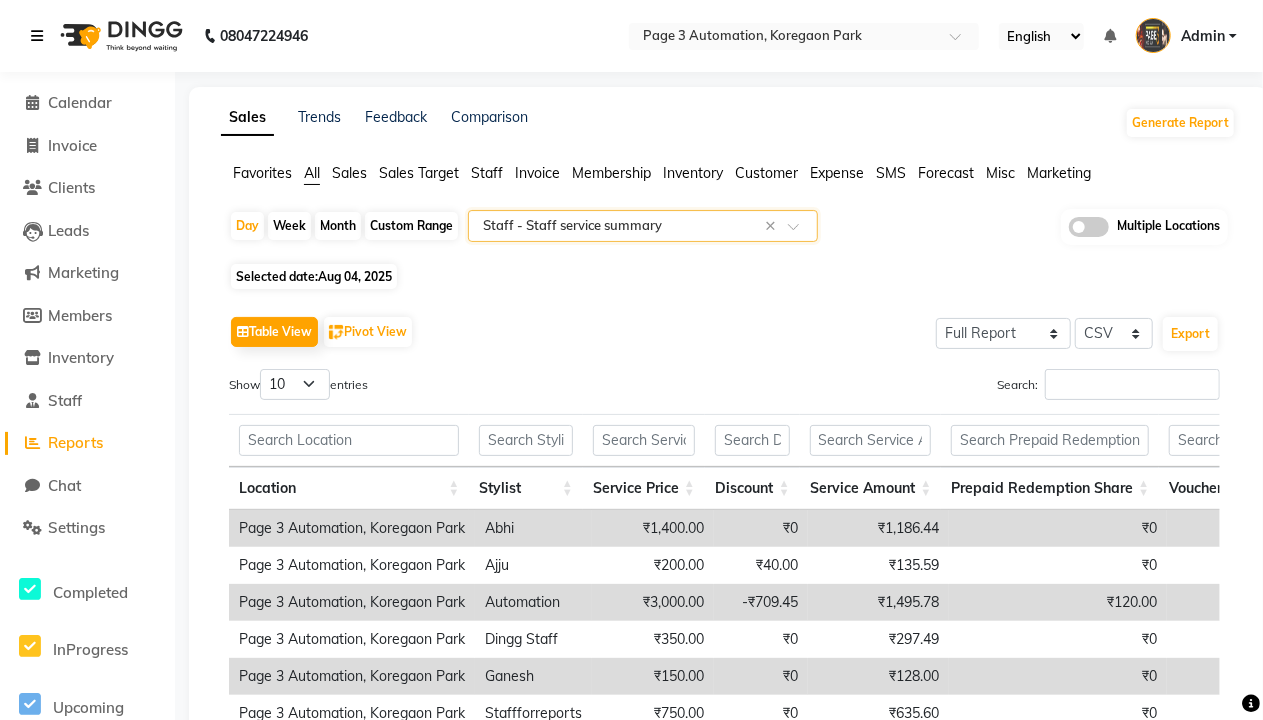 click at bounding box center [37, 36] 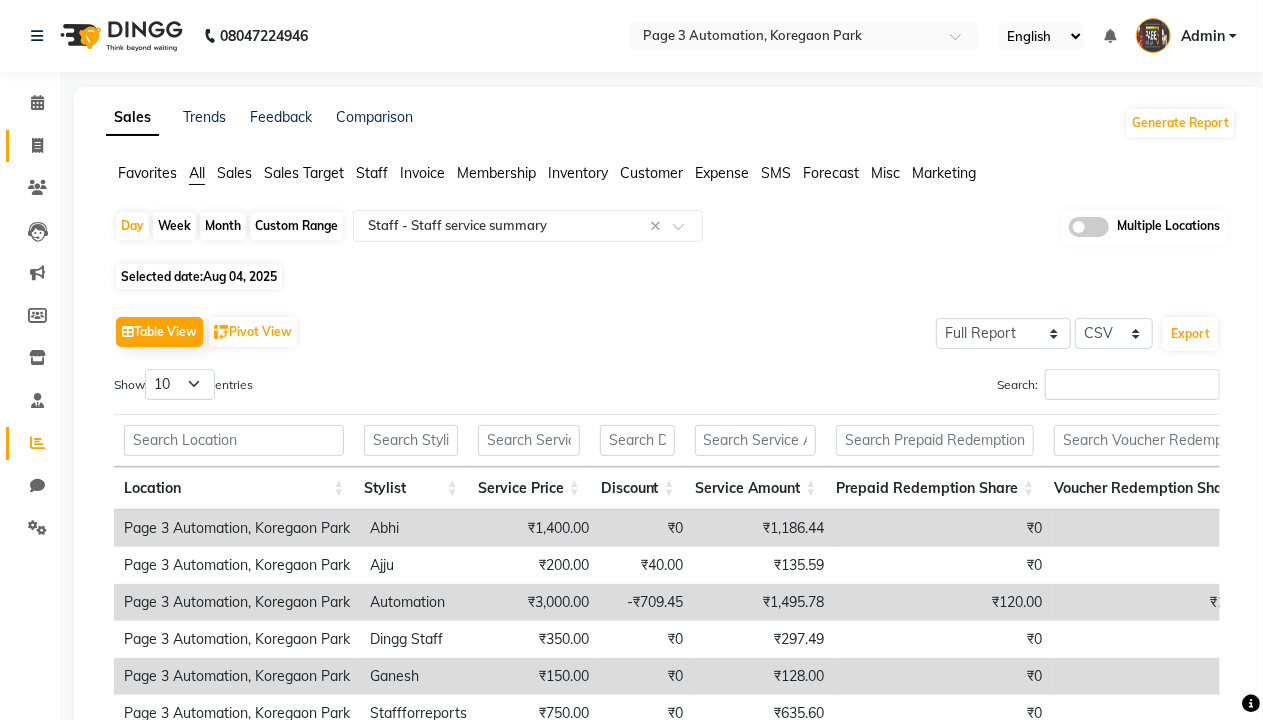 click 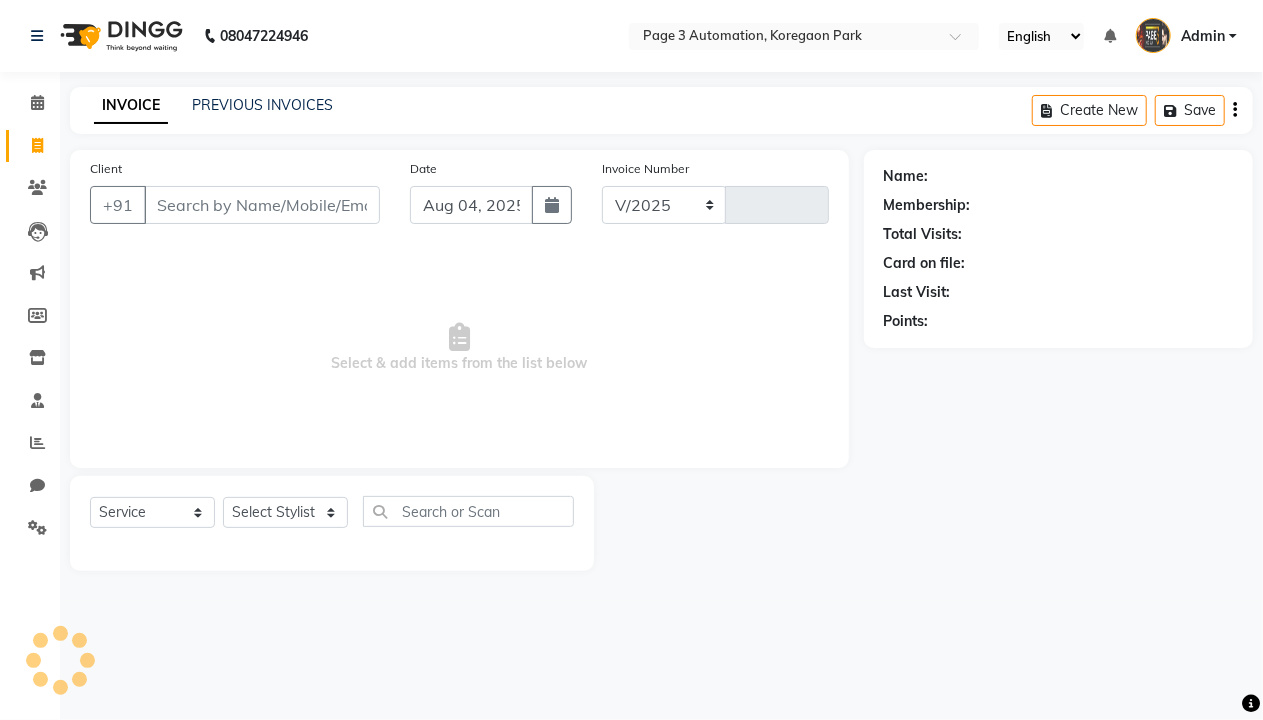 select on "2774" 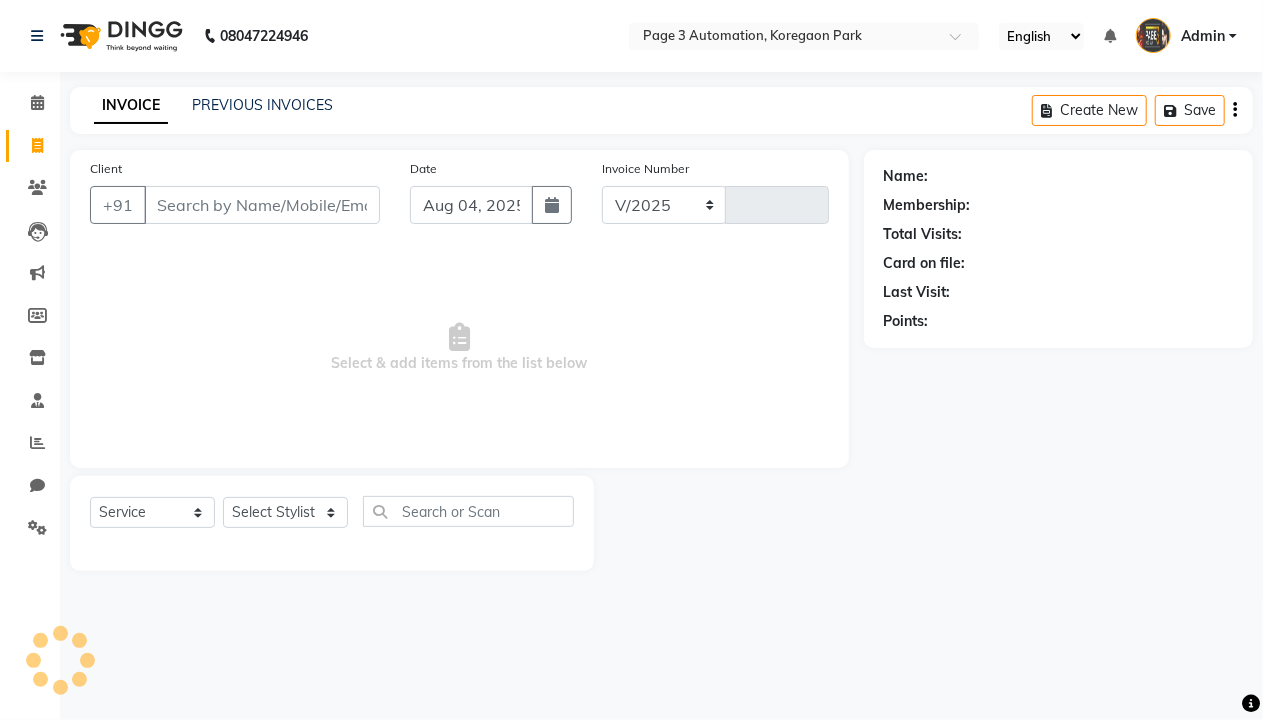 type on "7748" 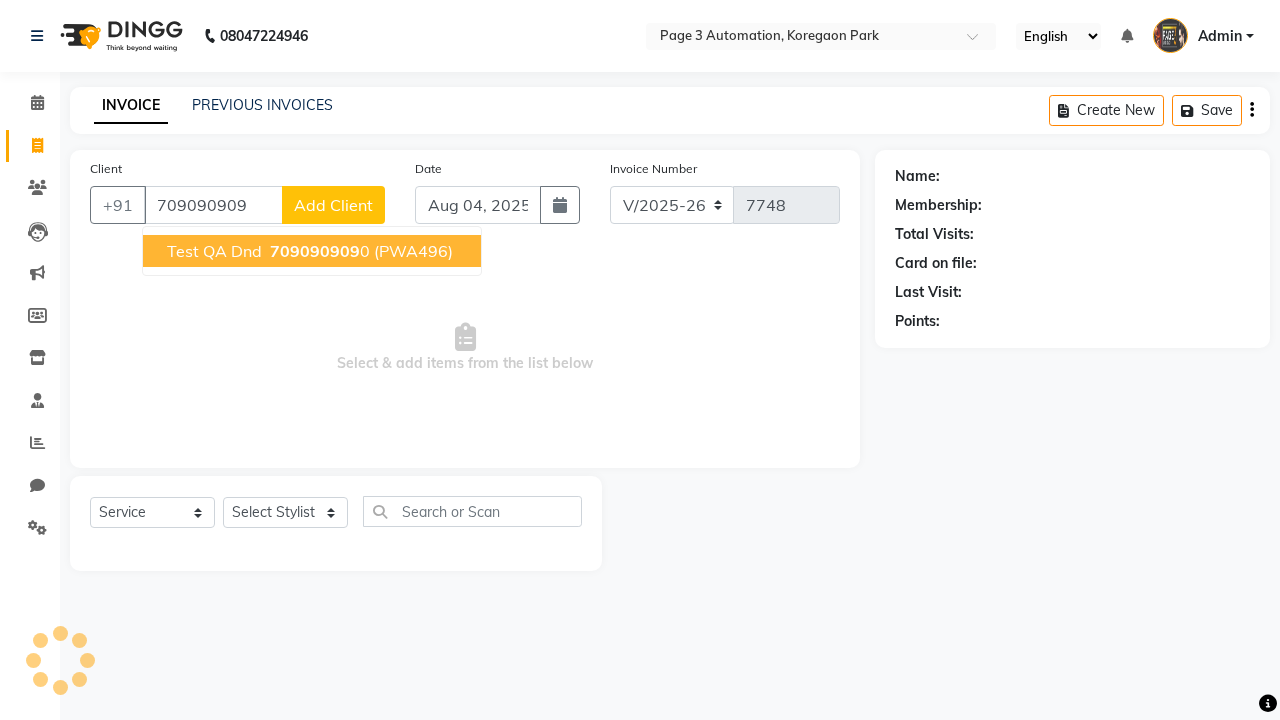 click on "709090909" at bounding box center [315, 251] 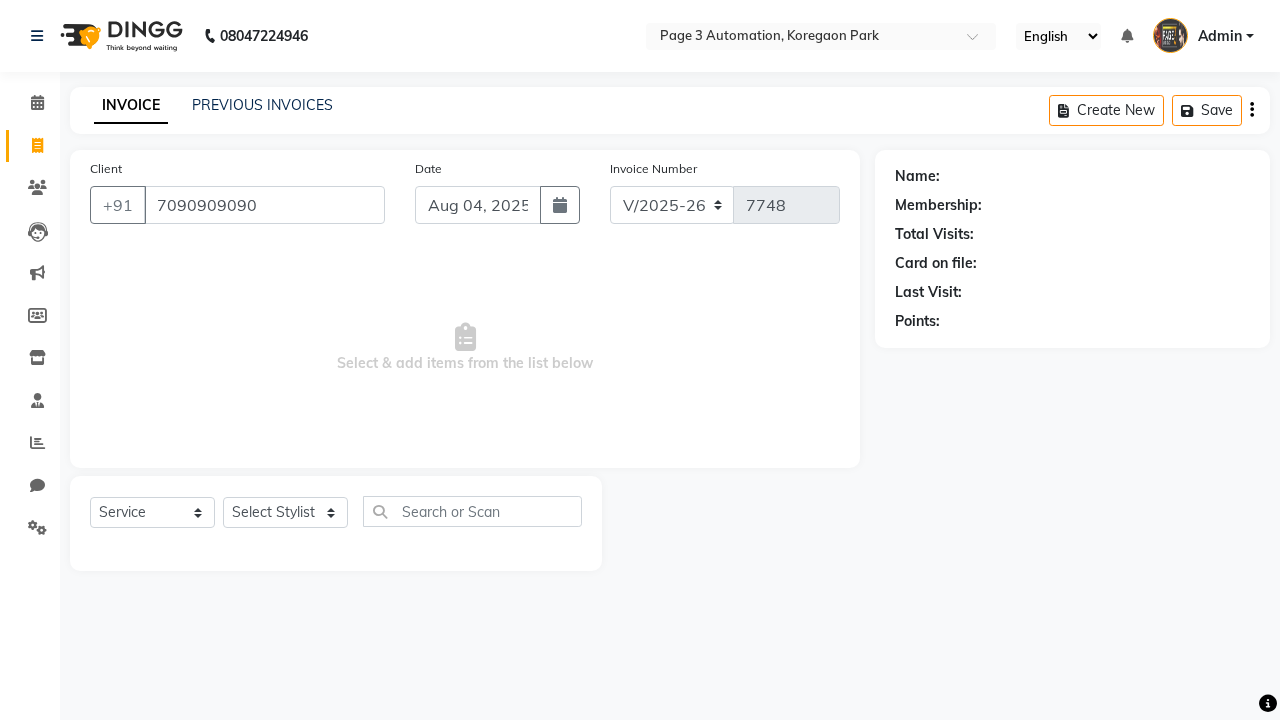 type on "7090909090" 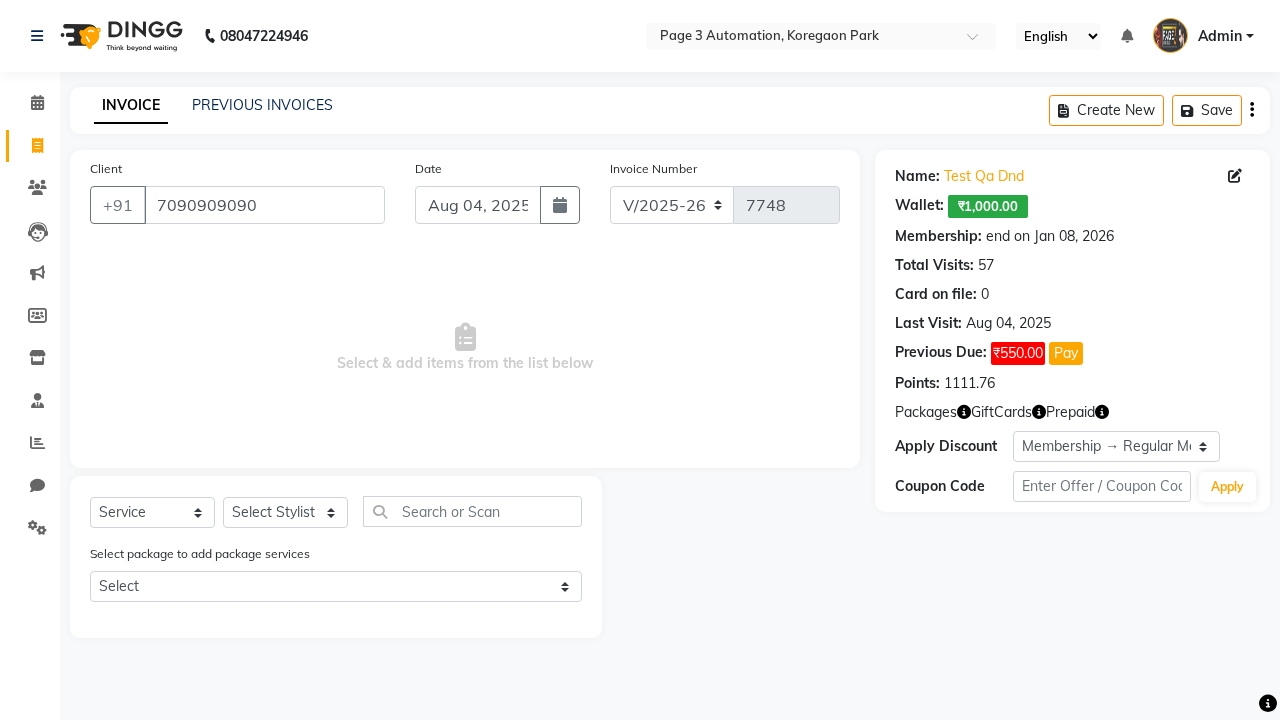 select on "0:" 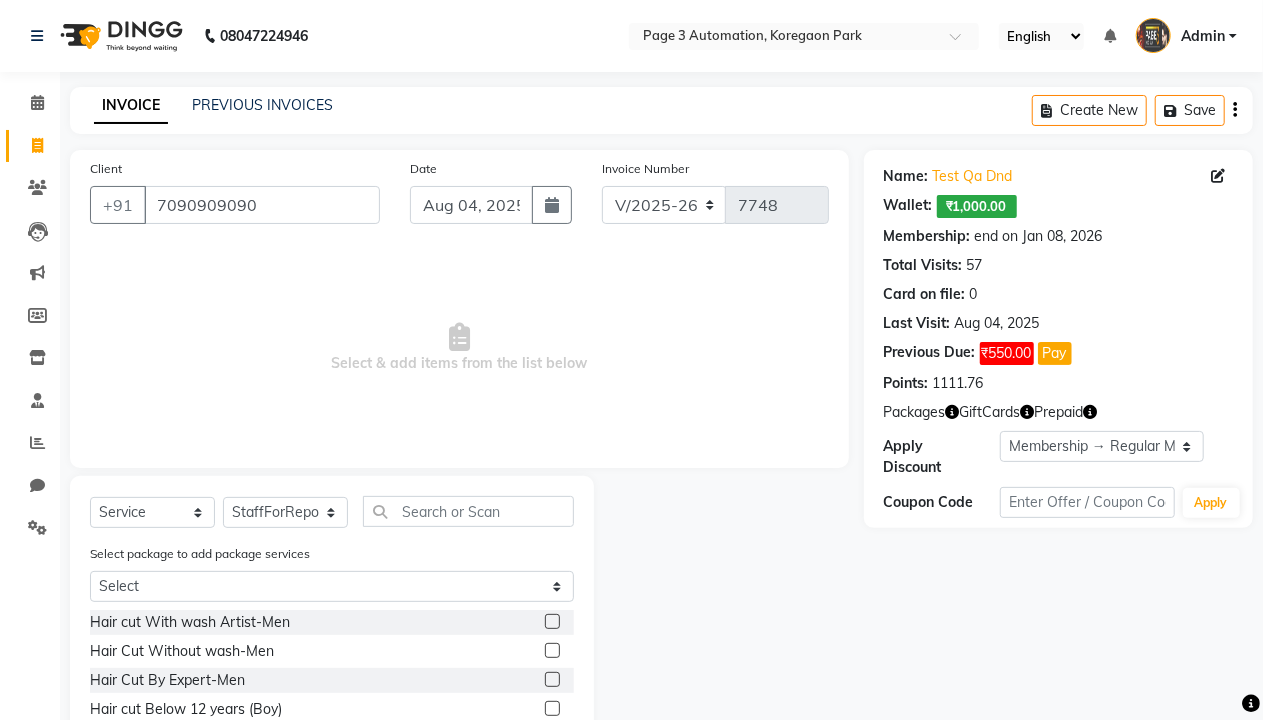 click 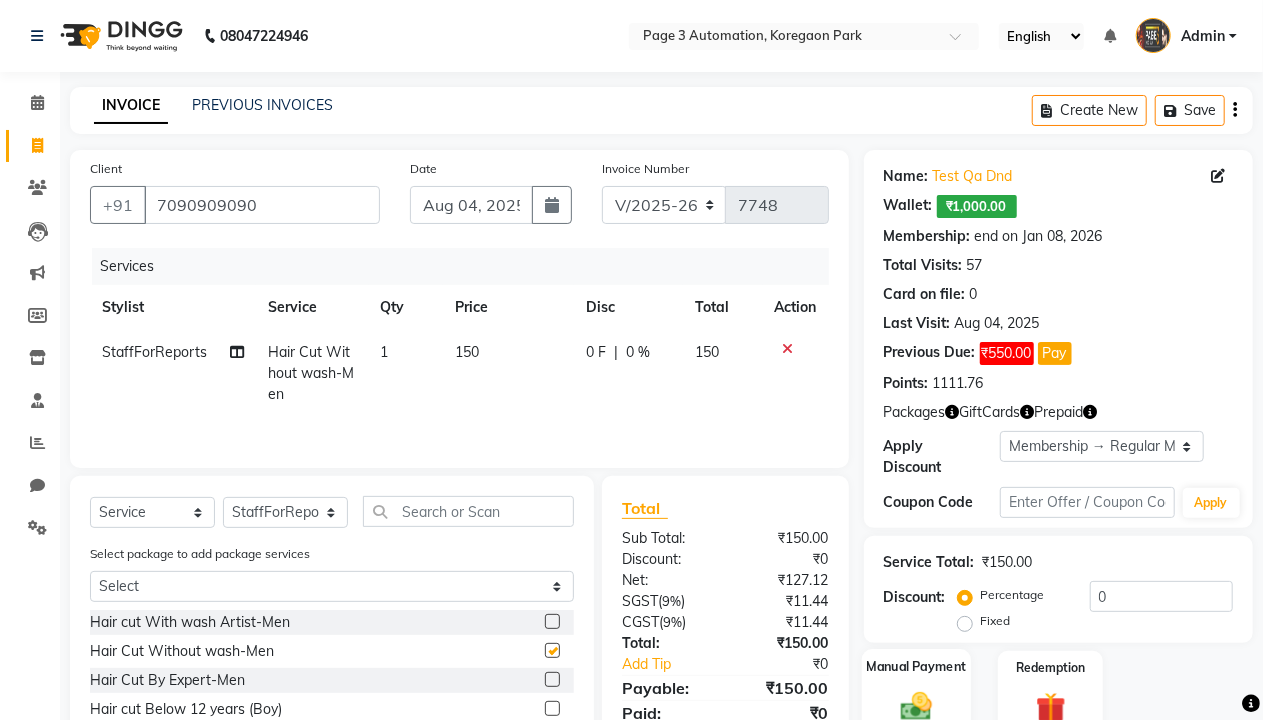 click 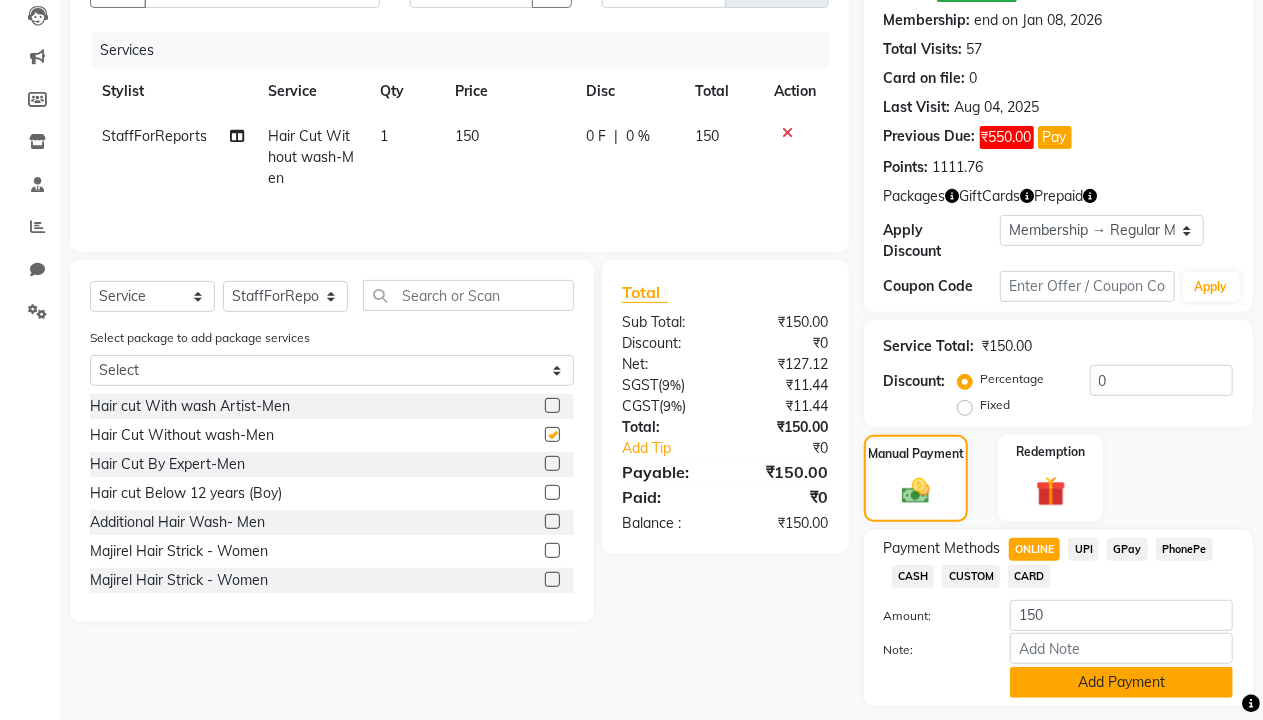 click on "Add Payment" 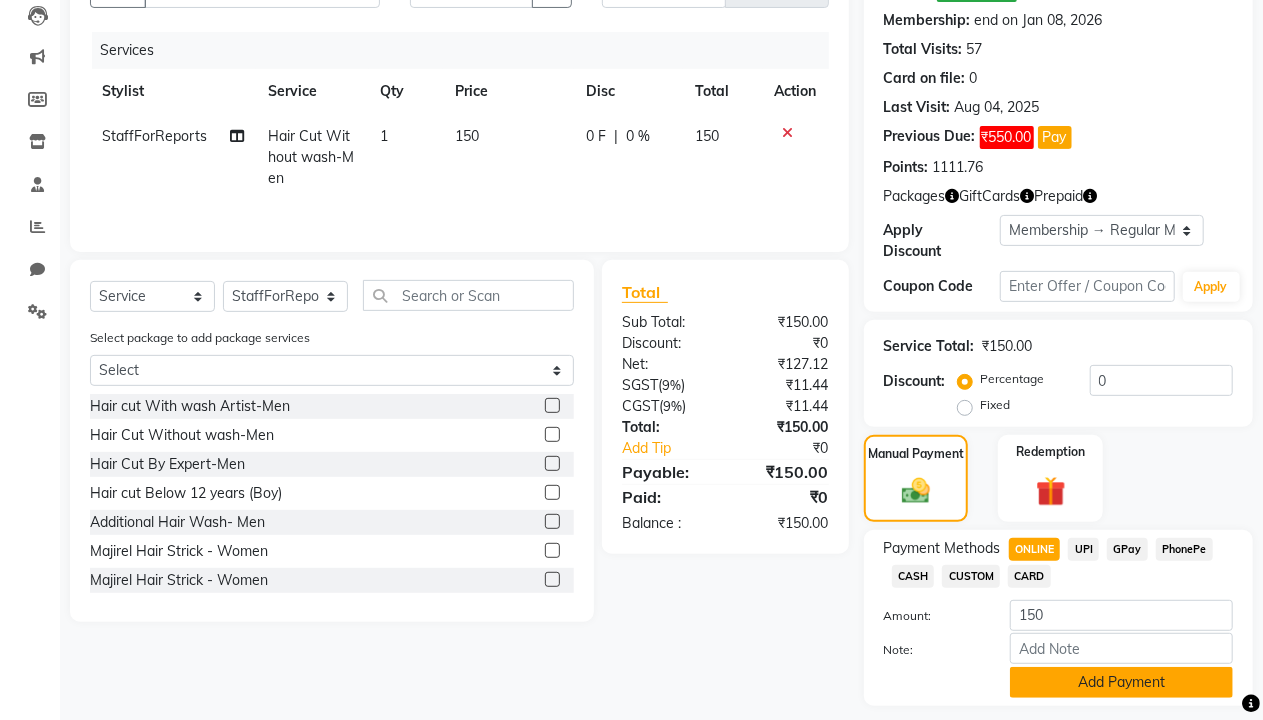 checkbox on "false" 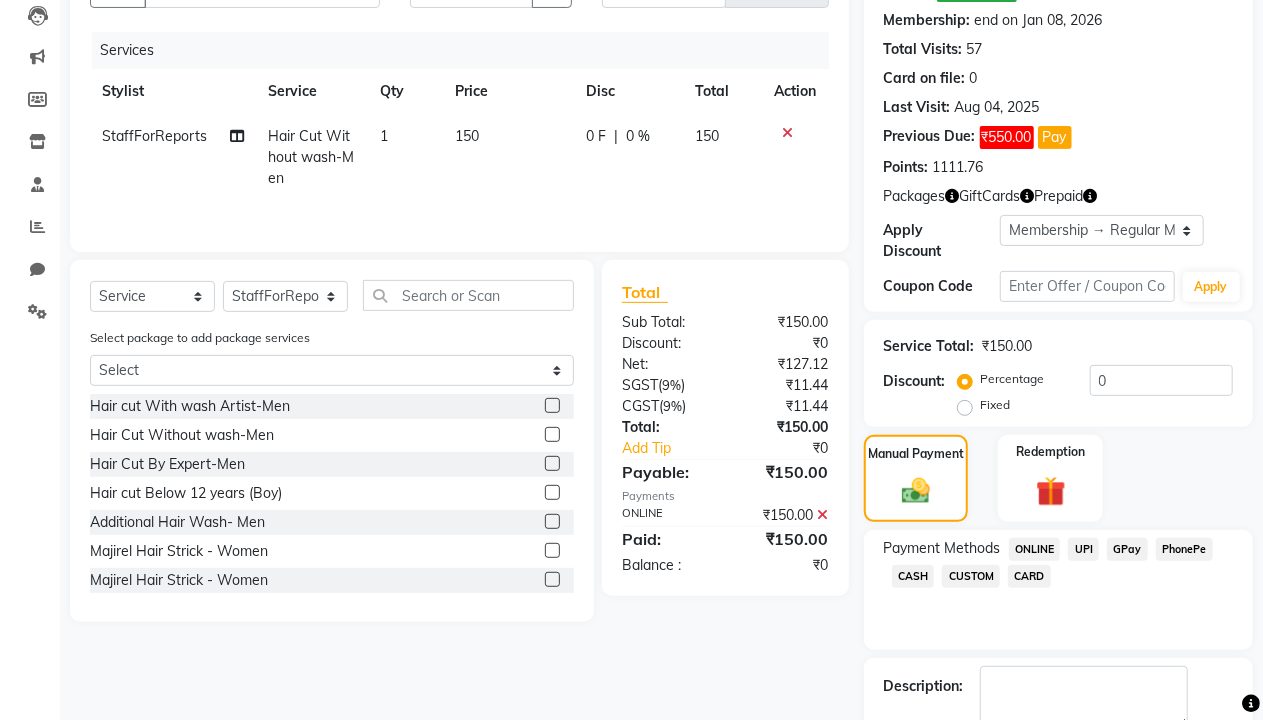 click 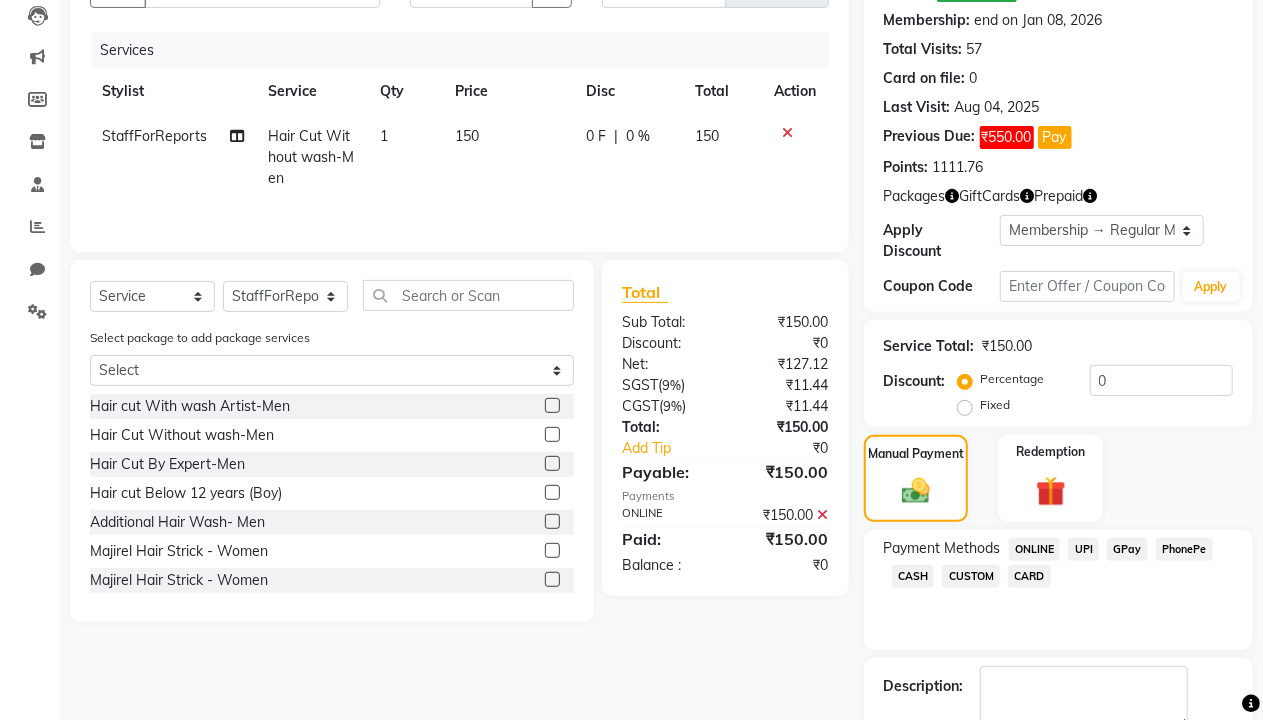 scroll, scrollTop: 328, scrollLeft: 0, axis: vertical 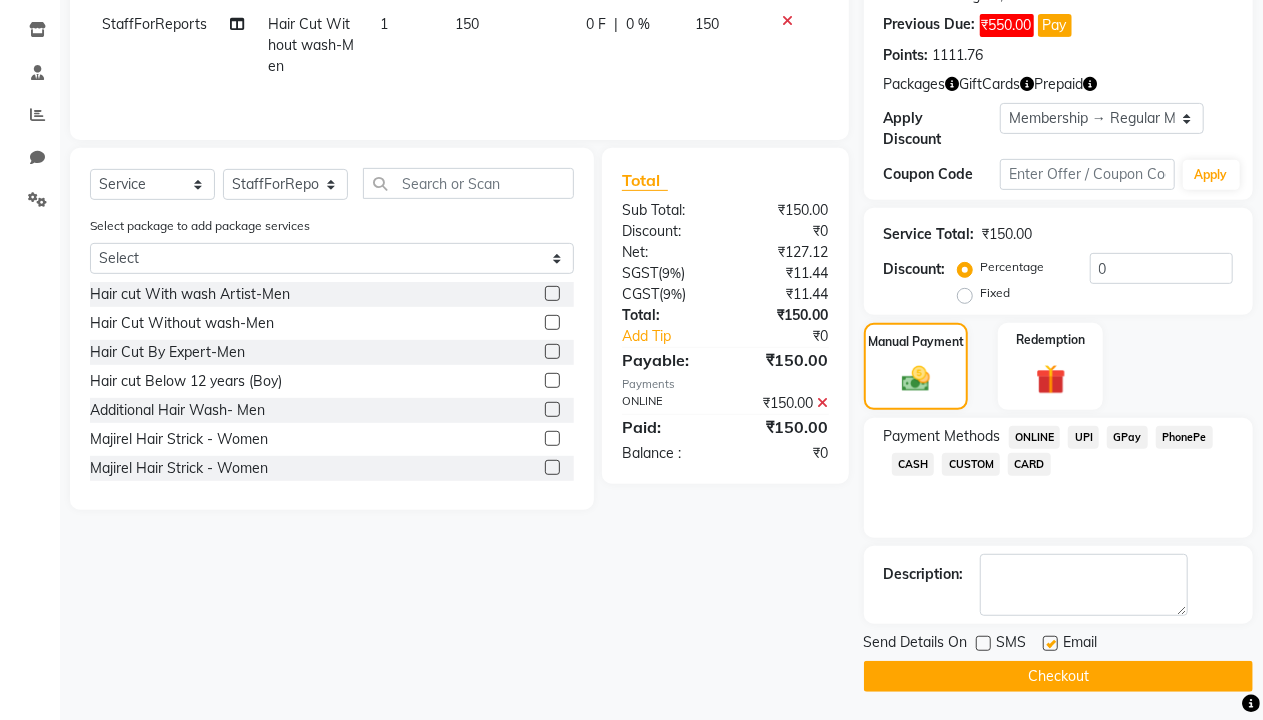 click 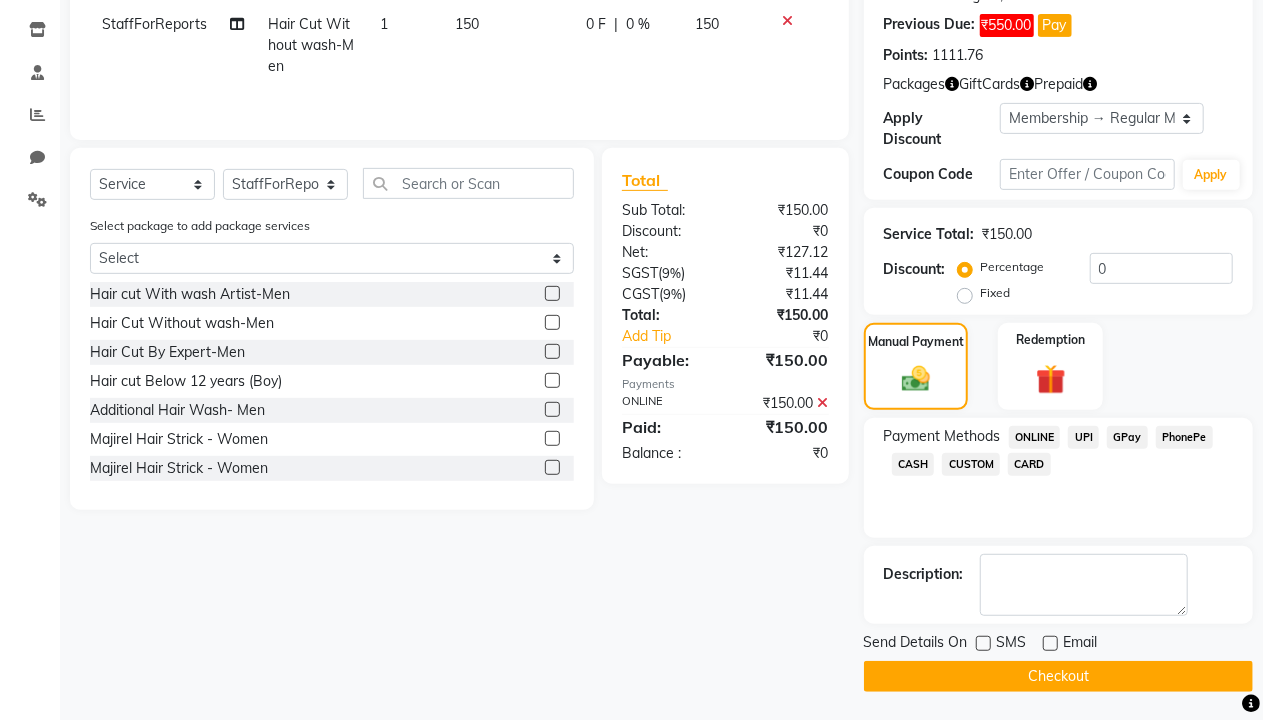 click on "Checkout" 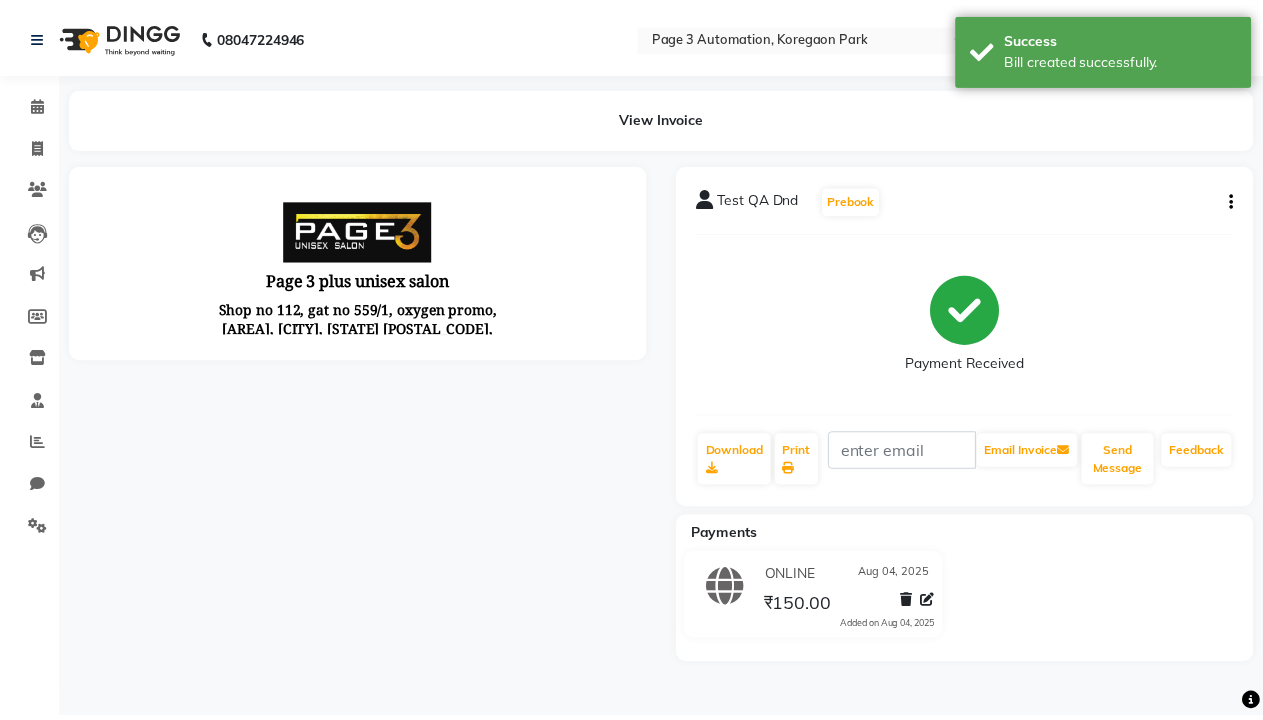 scroll, scrollTop: 0, scrollLeft: 0, axis: both 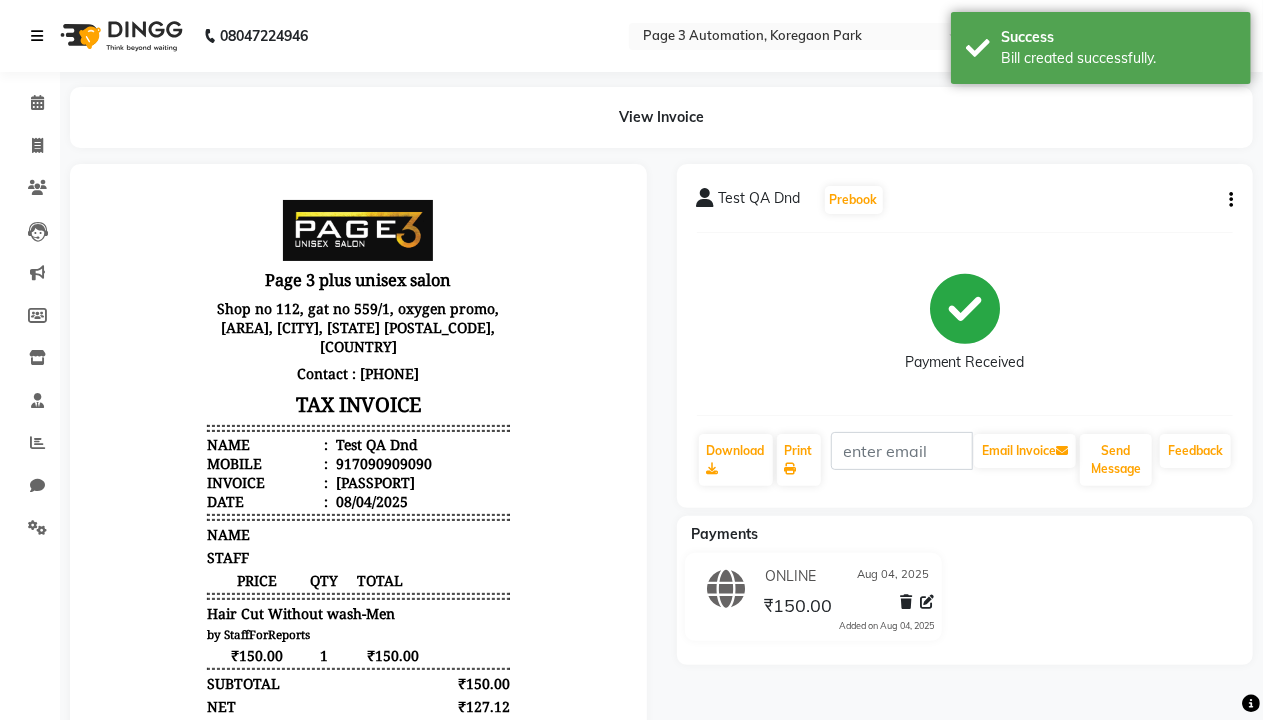 click on "Bill created successfully." at bounding box center [1118, 58] 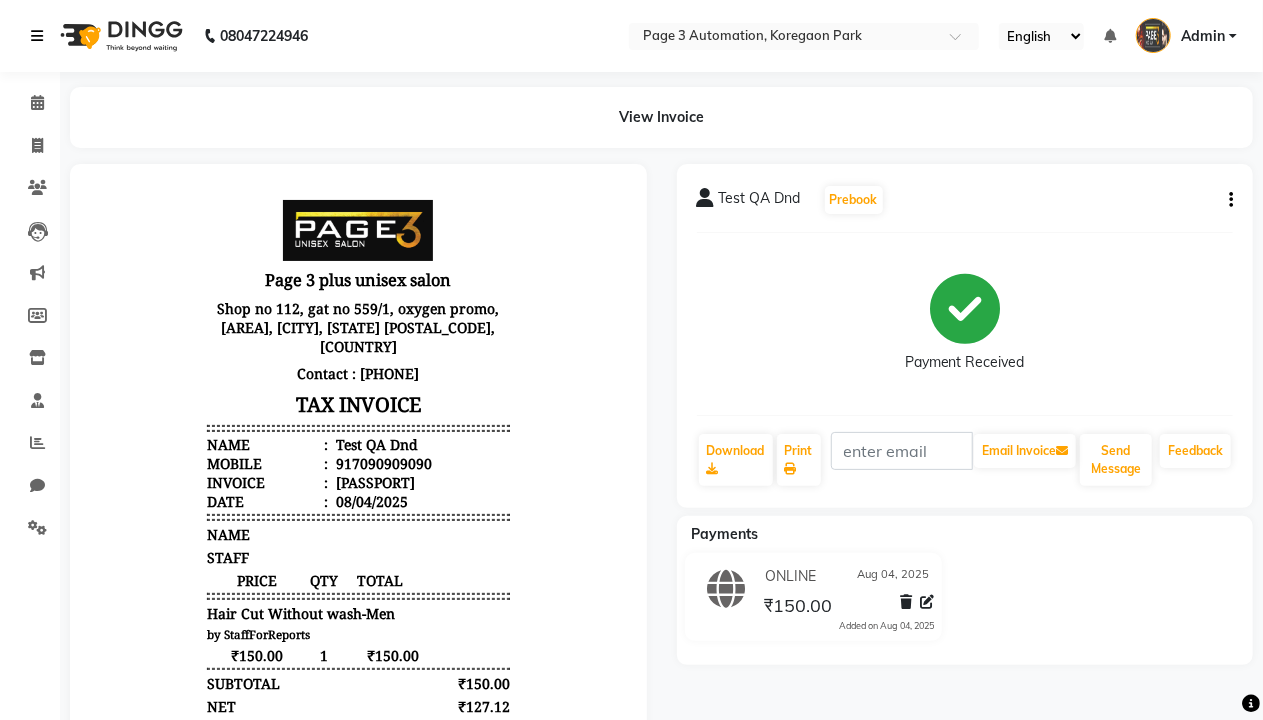 click at bounding box center (37, 36) 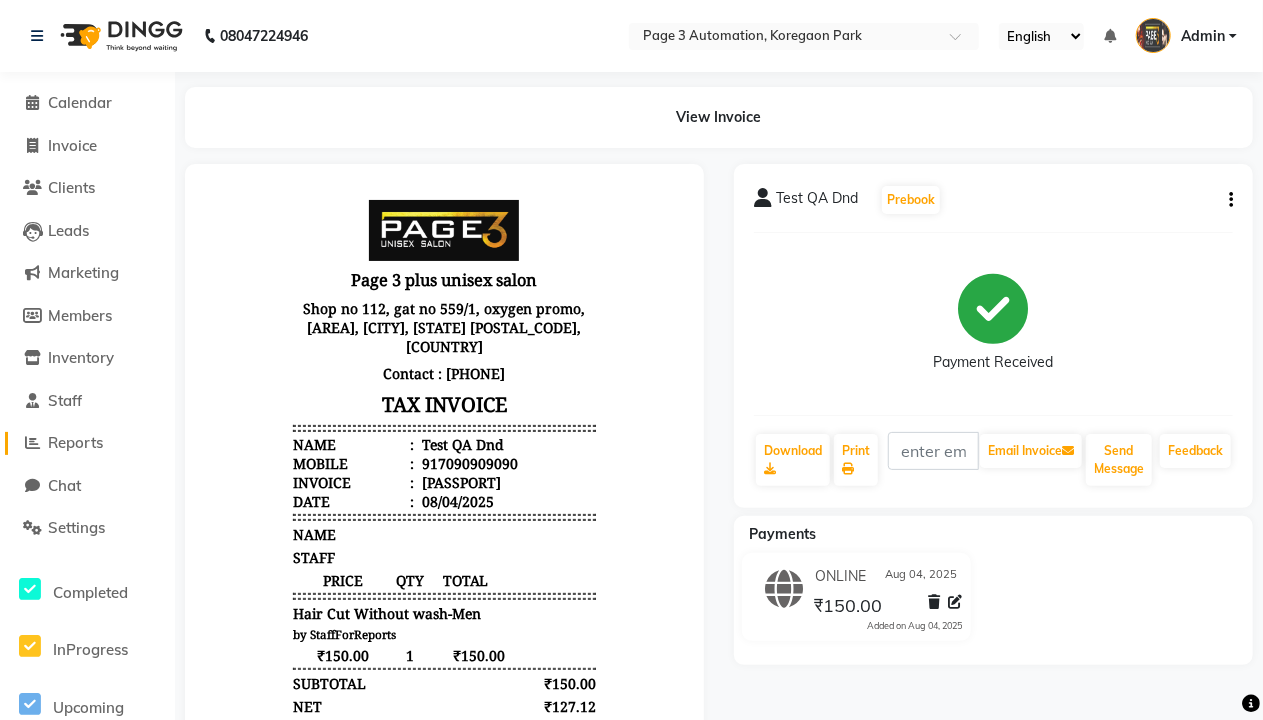 click on "Reports" 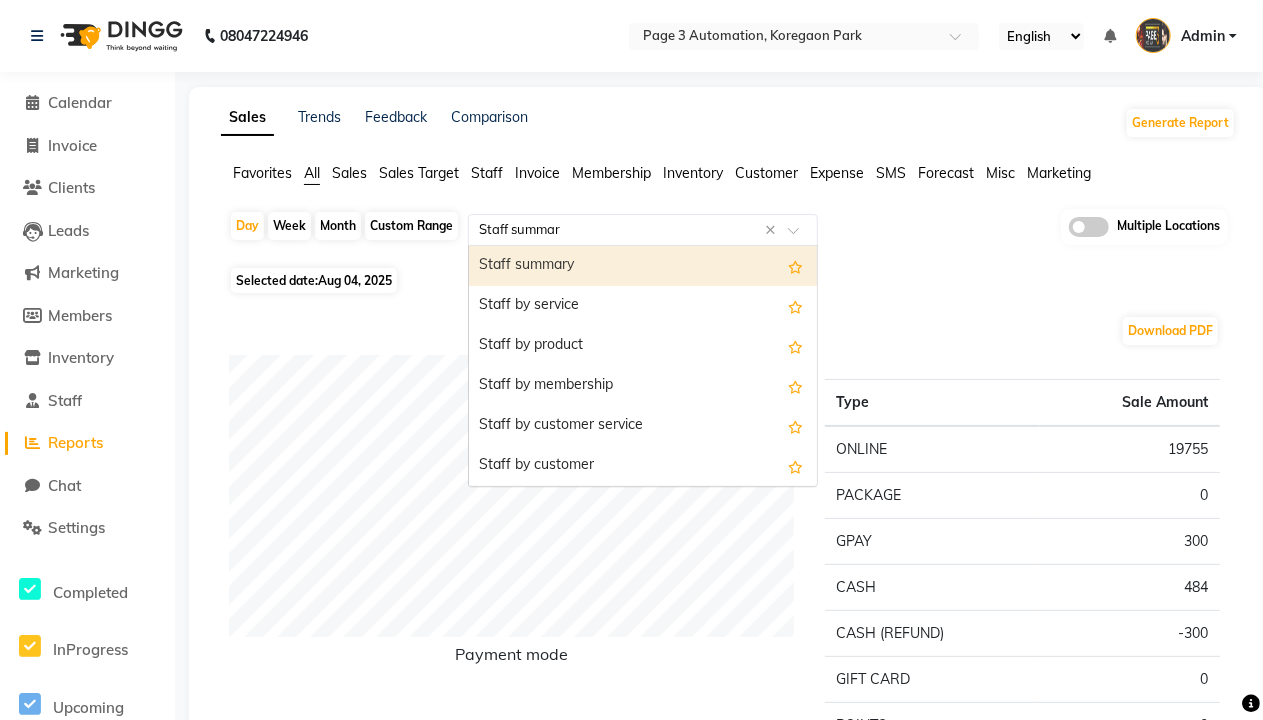 type on "Staff summary" 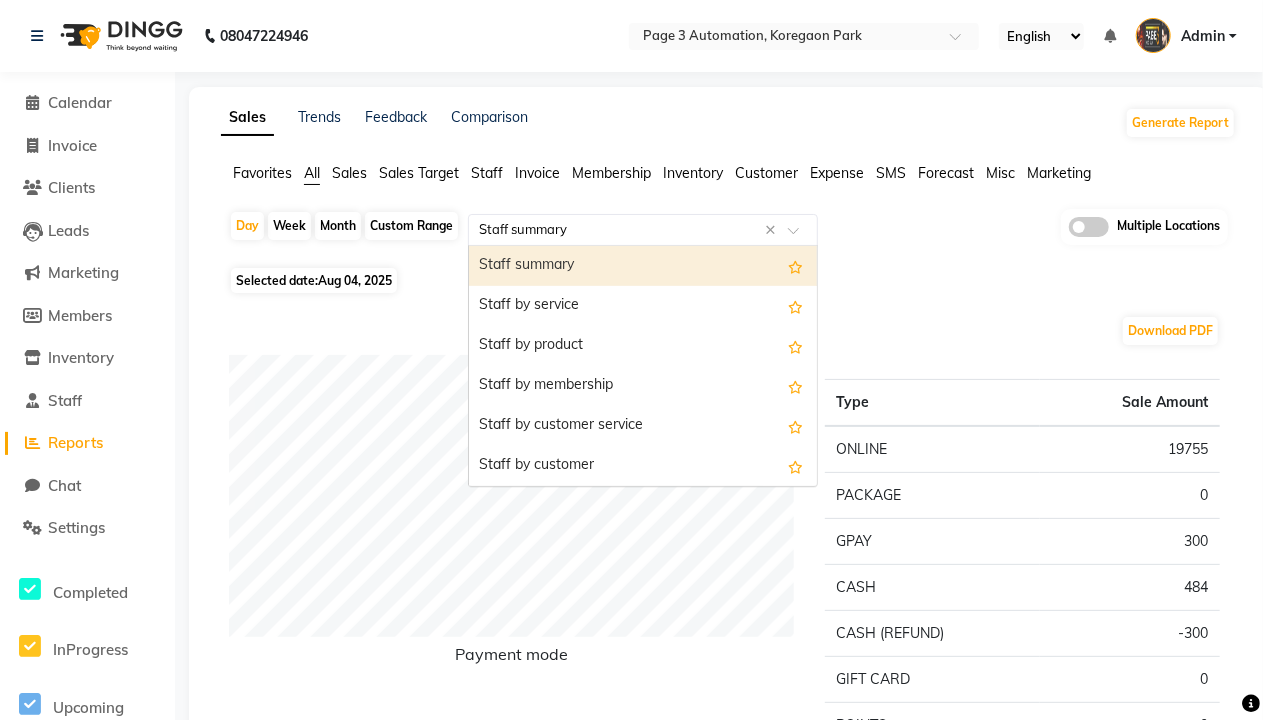 click on "Staff summary" at bounding box center [643, 266] 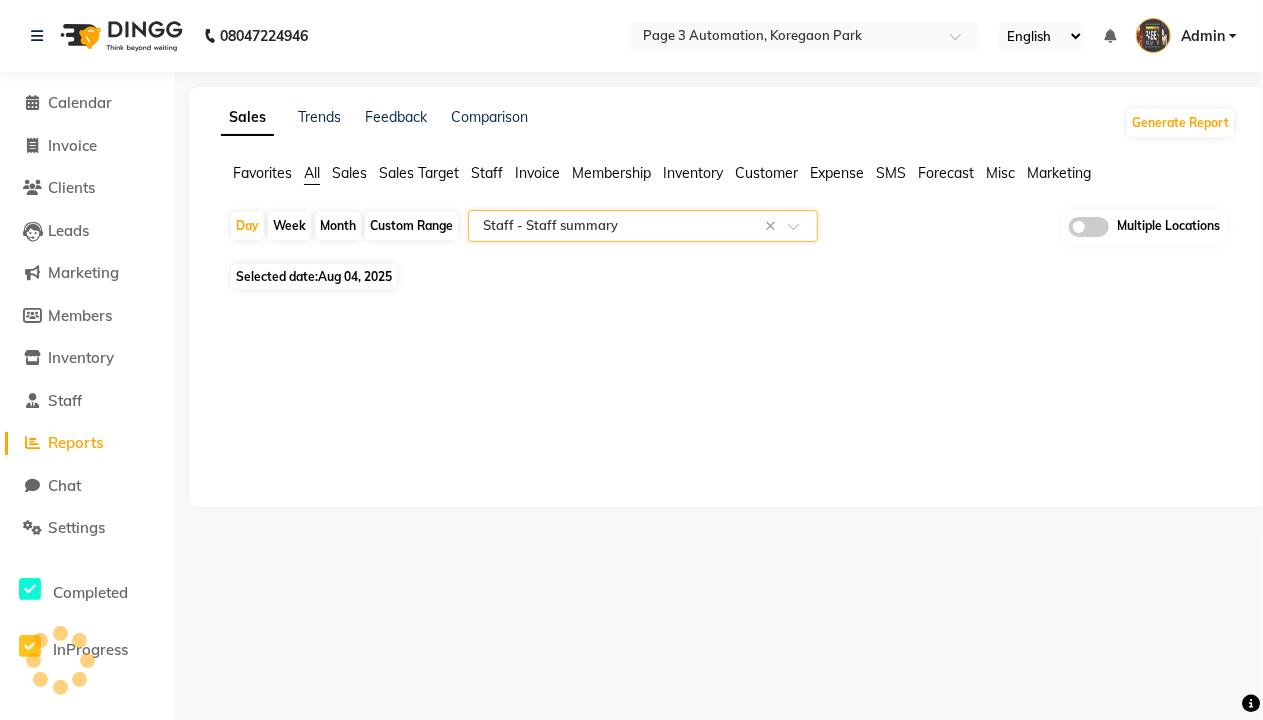 select on "full_report" 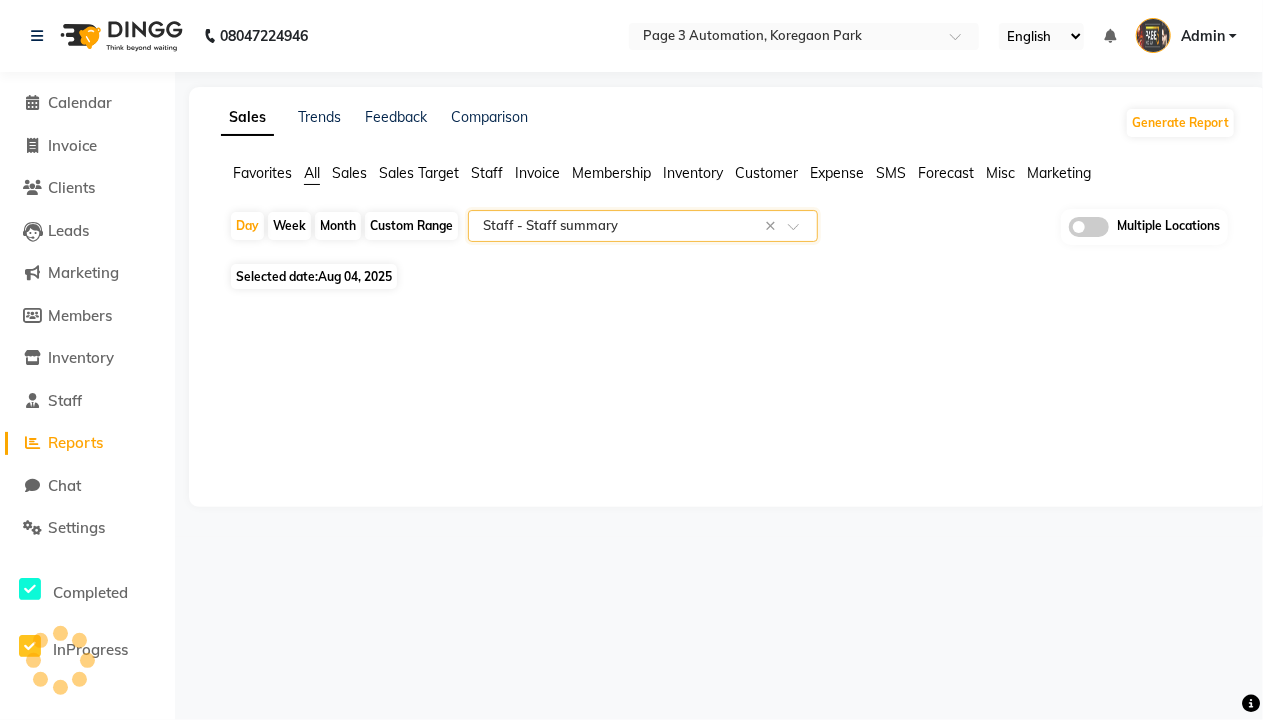 select on "csv" 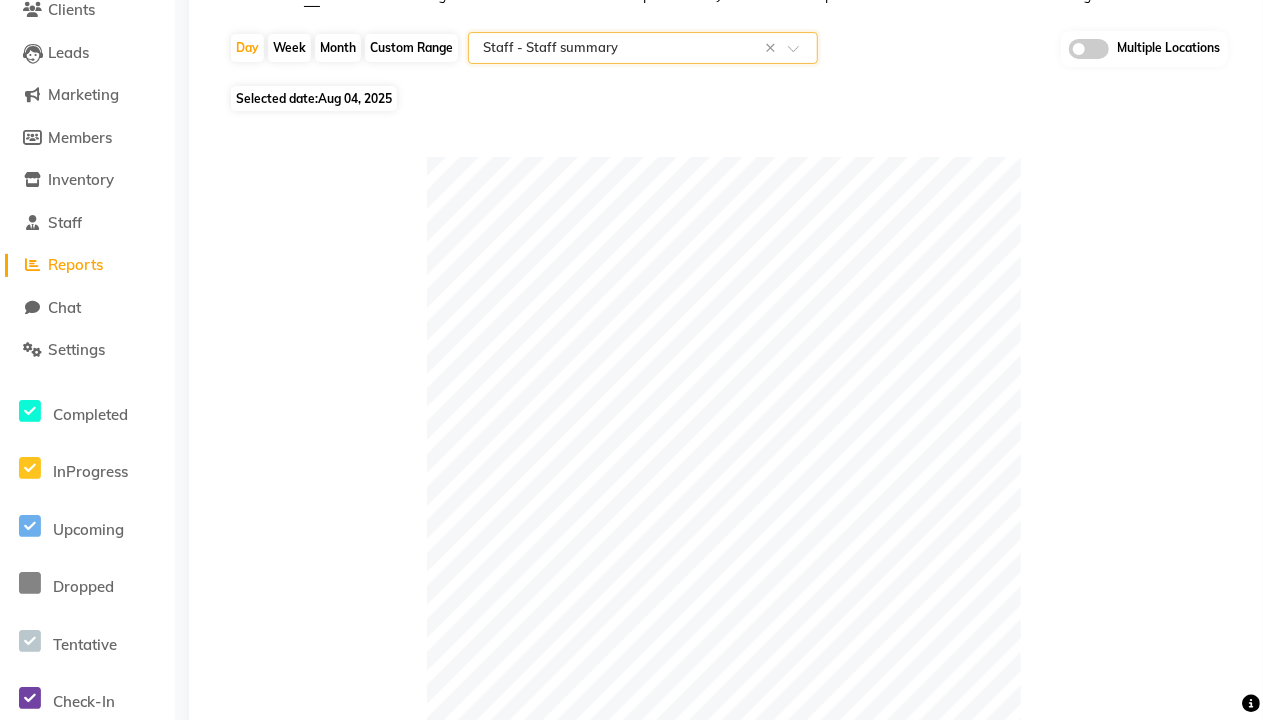 scroll, scrollTop: 0, scrollLeft: 0, axis: both 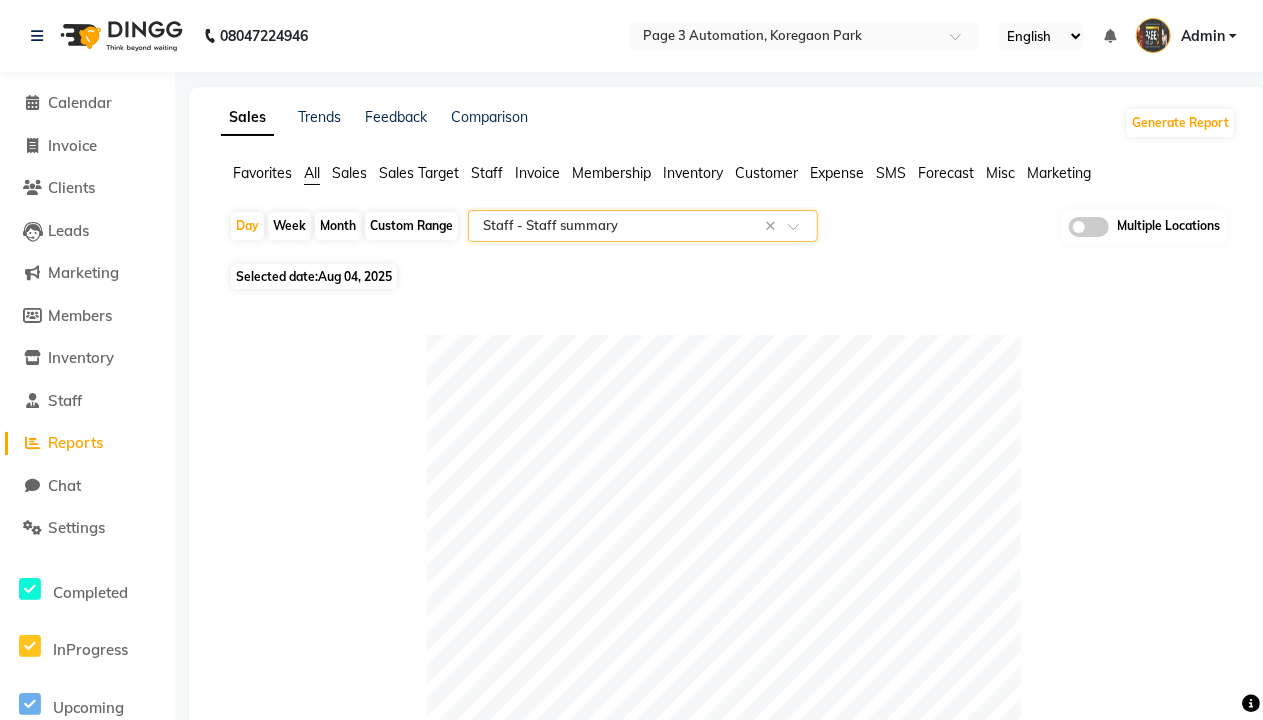 click on "Admin" at bounding box center (1203, 36) 